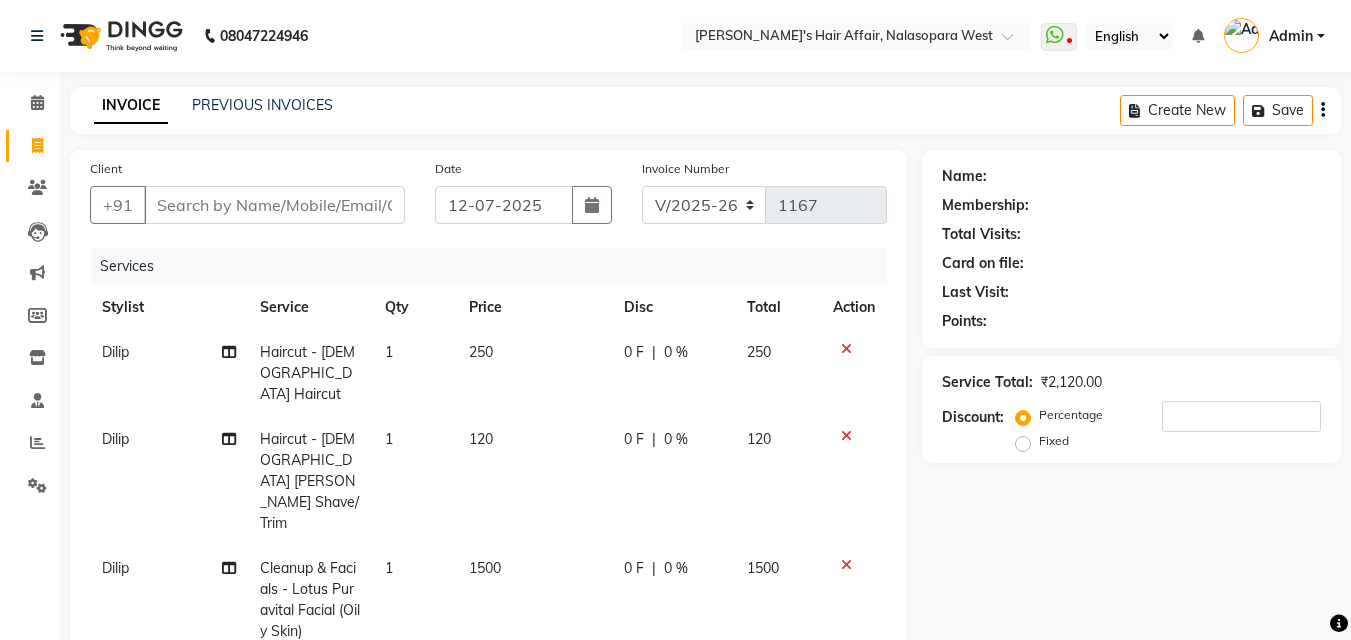 select on "6172" 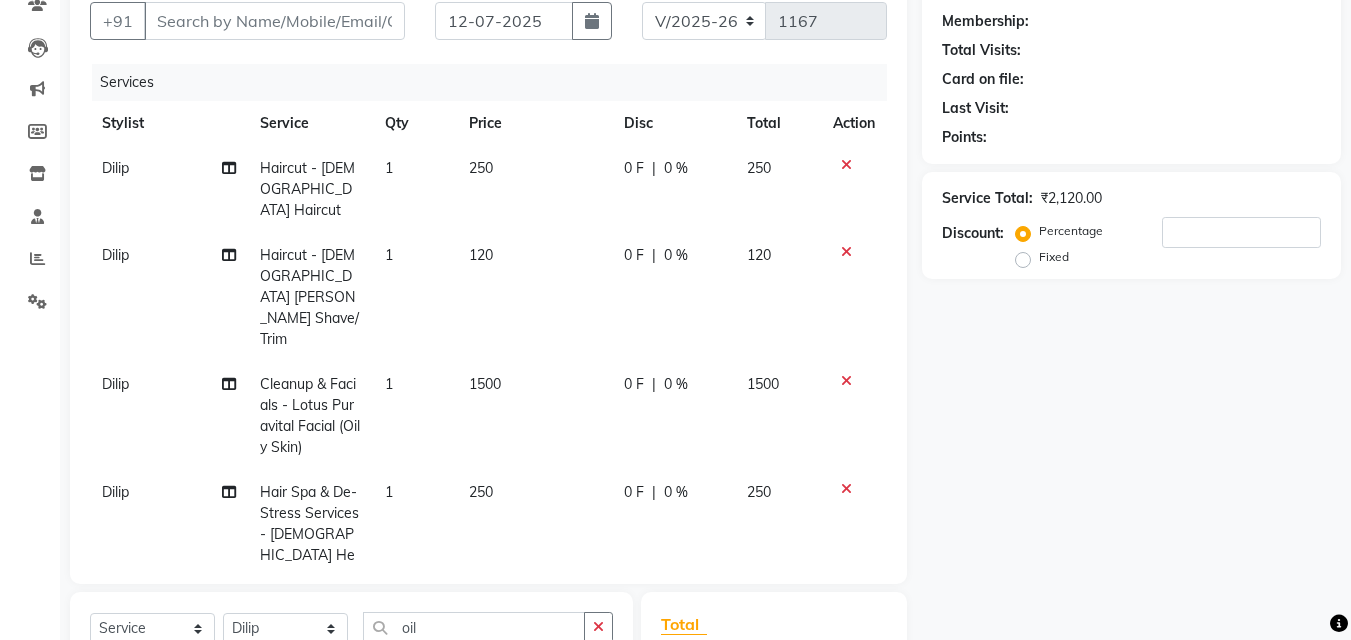 scroll, scrollTop: 0, scrollLeft: 0, axis: both 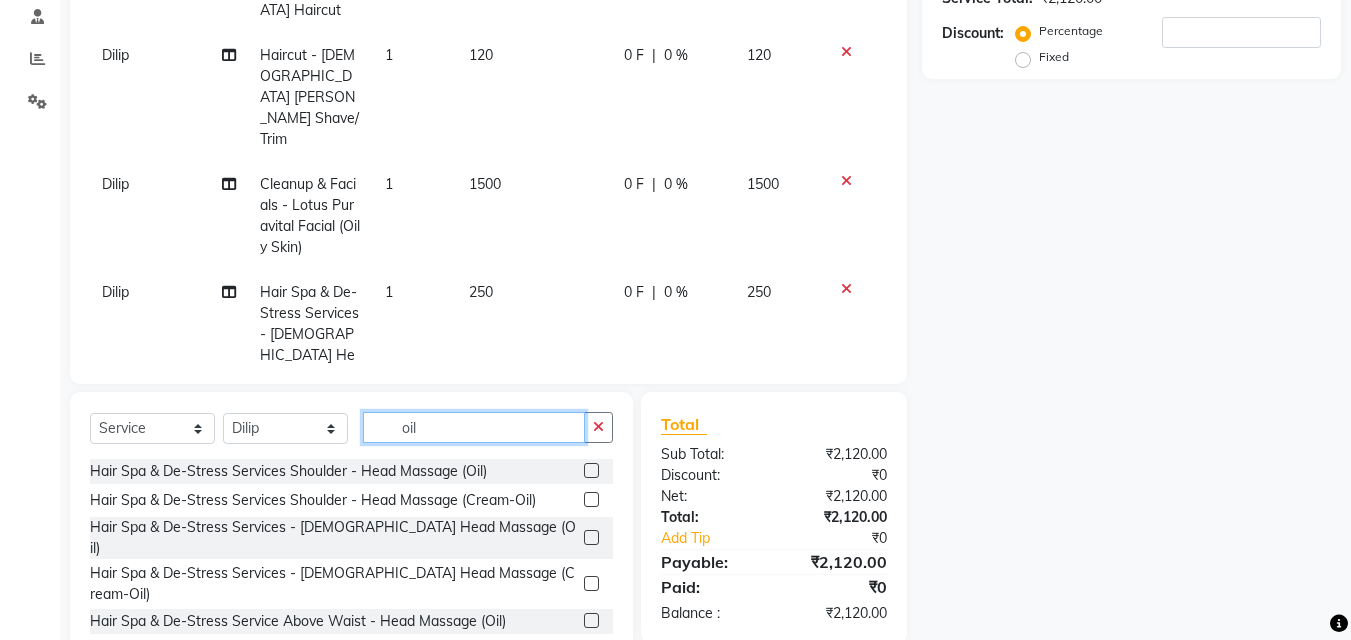drag, startPoint x: 453, startPoint y: 403, endPoint x: 253, endPoint y: 409, distance: 200.08998 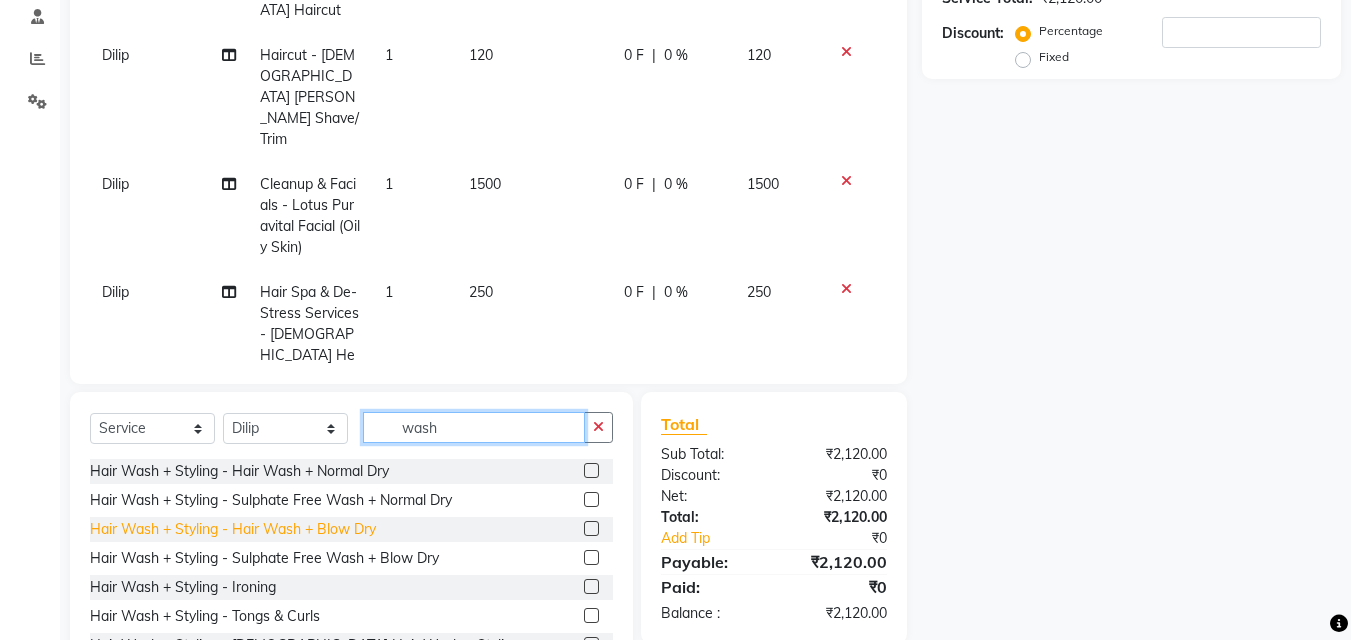 type on "wash" 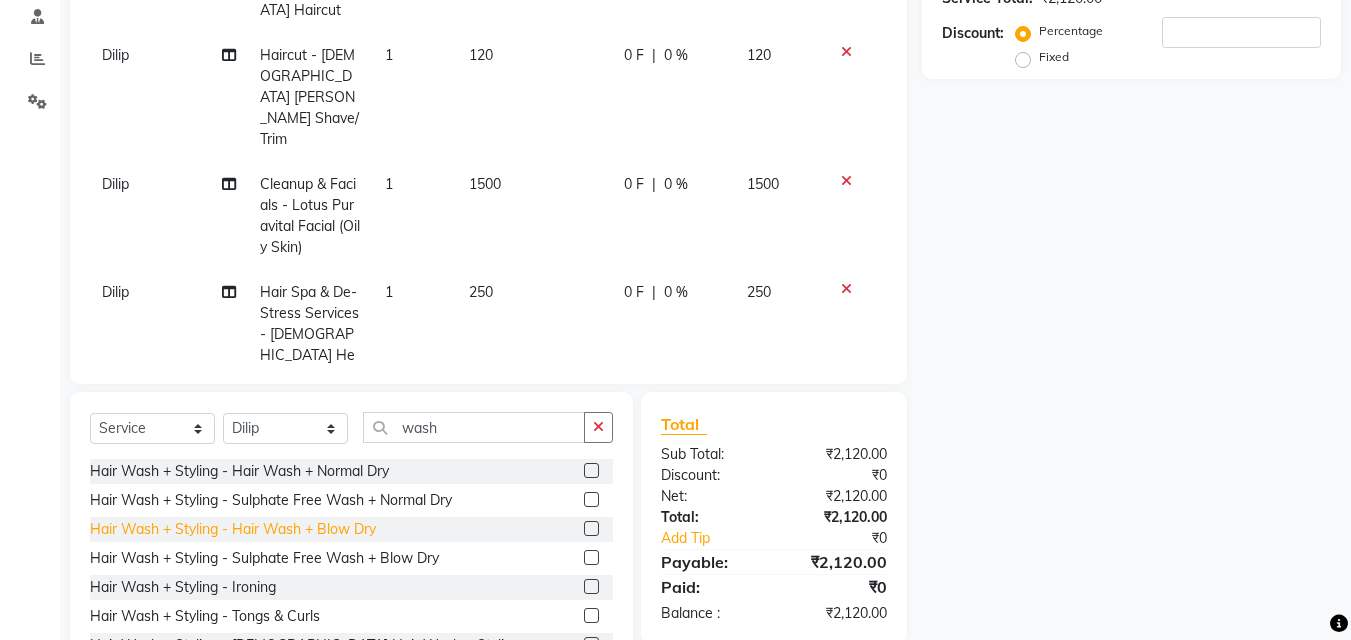 click on "Hair Wash + Styling - Hair Wash + Blow Dry" 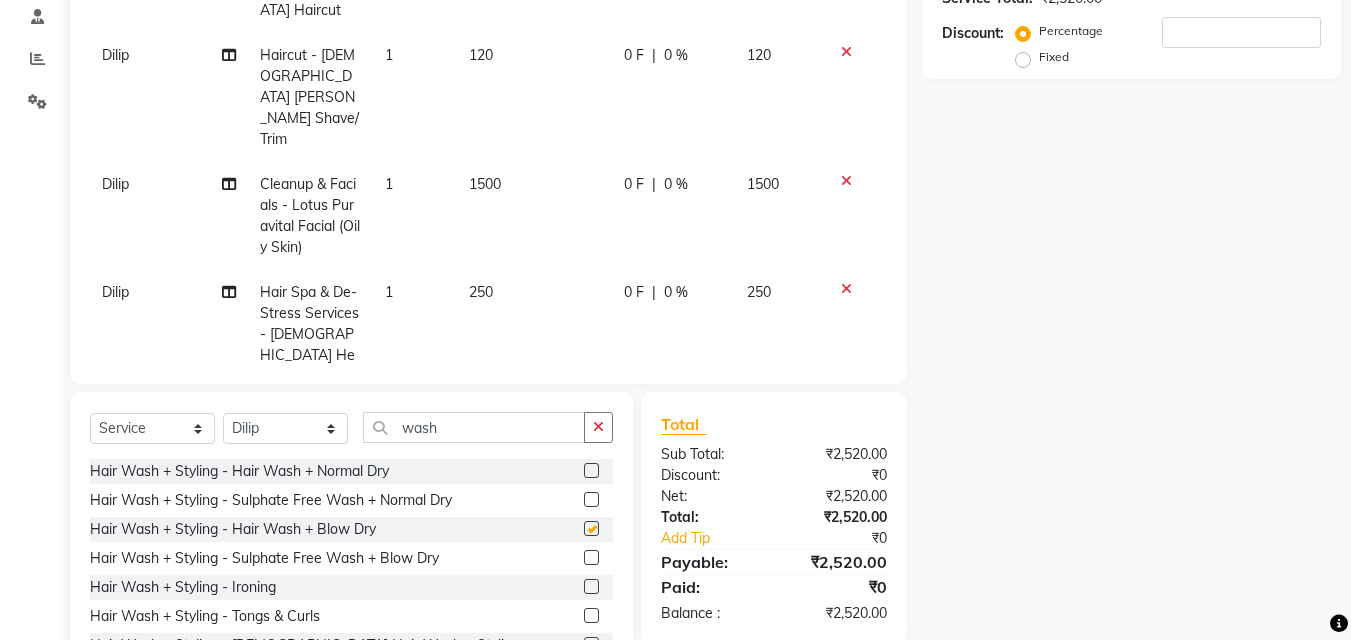 checkbox on "false" 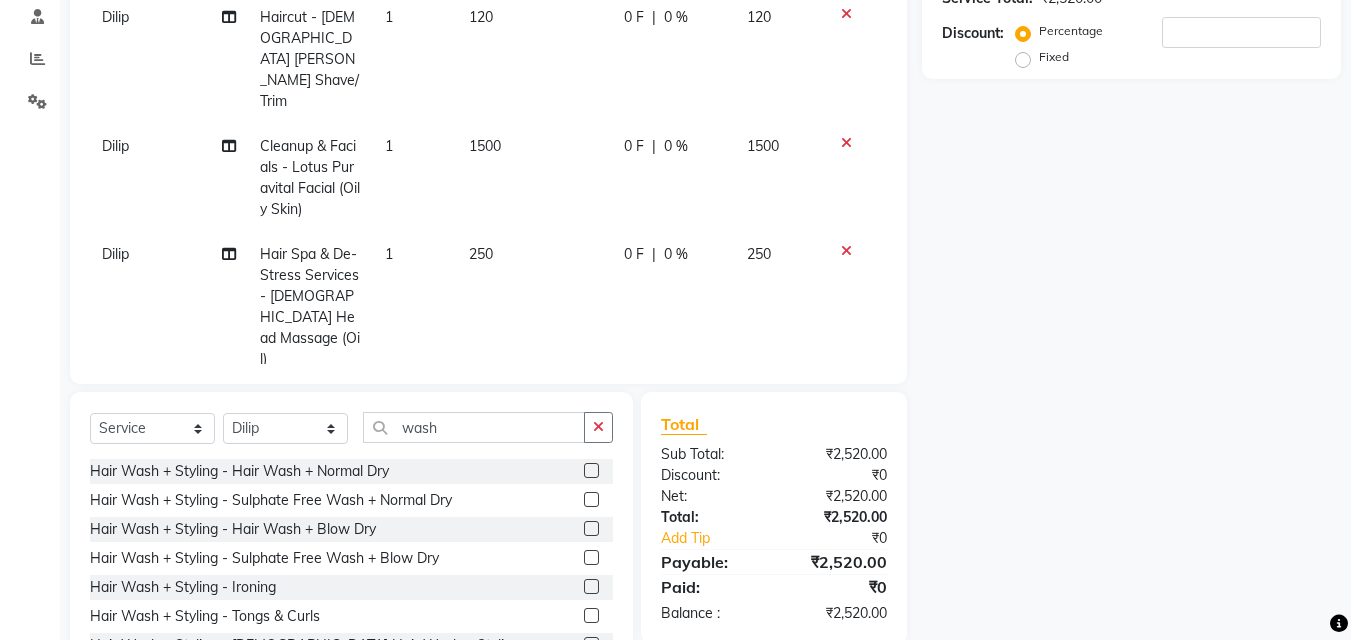 scroll, scrollTop: 69, scrollLeft: 0, axis: vertical 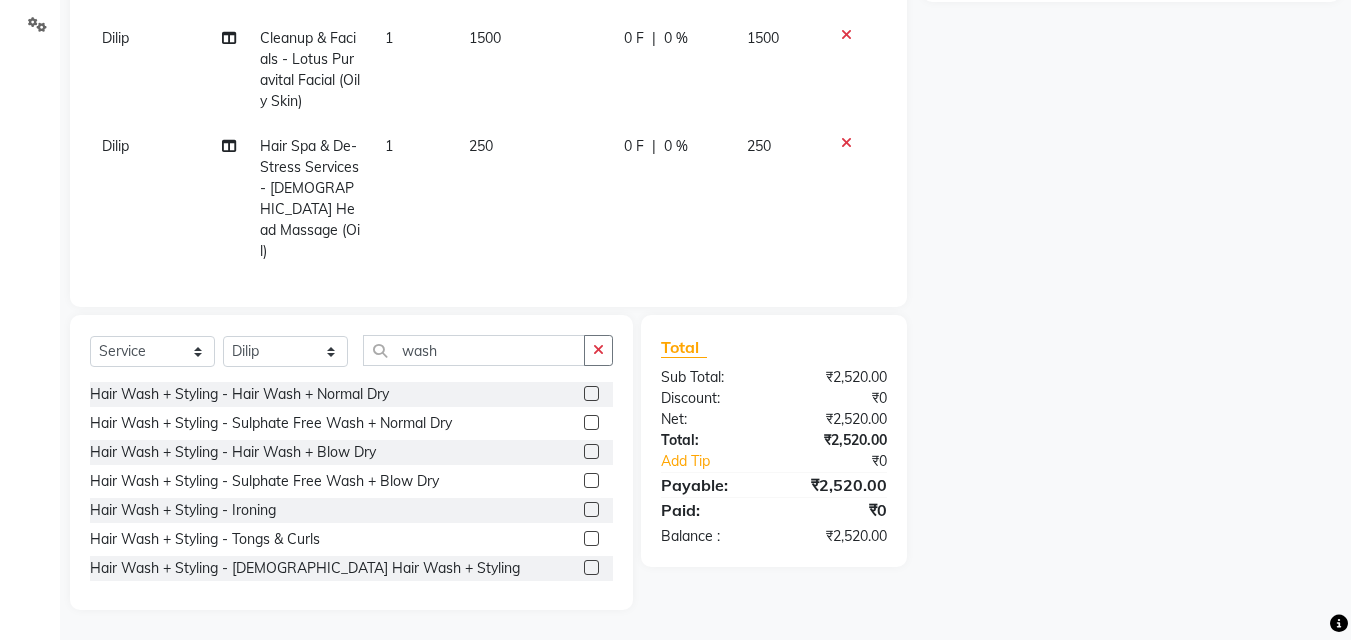 click 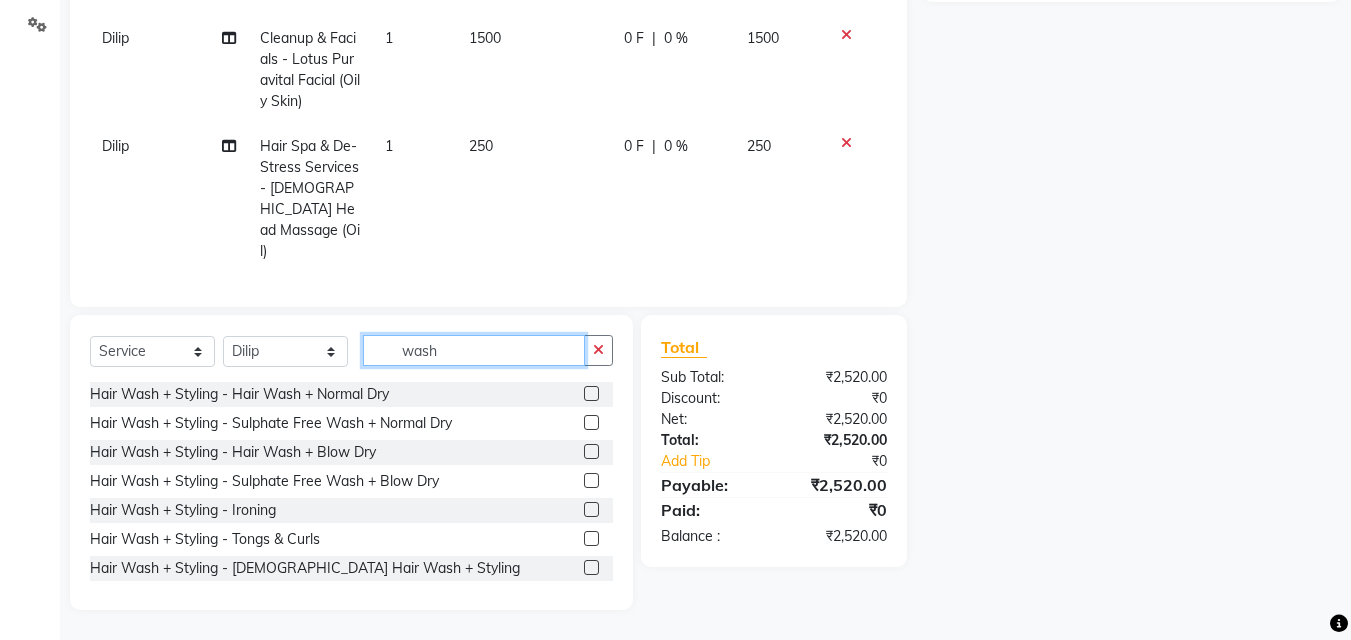 drag, startPoint x: 458, startPoint y: 352, endPoint x: 310, endPoint y: 349, distance: 148.0304 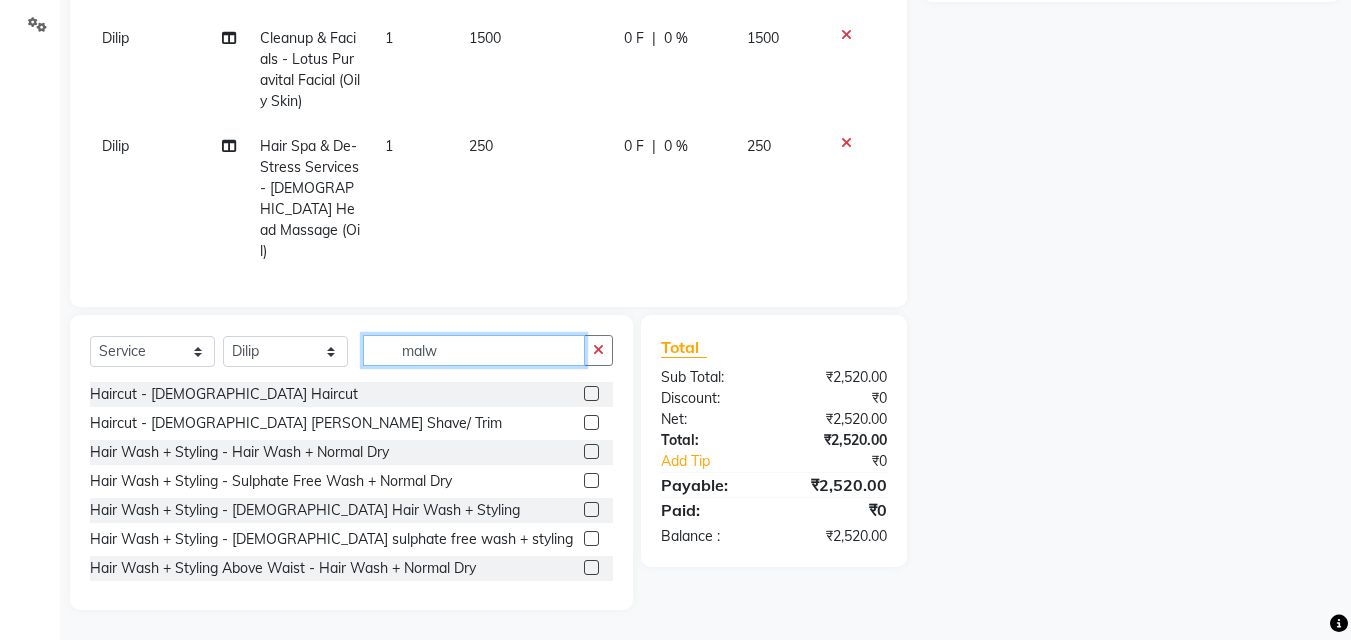 scroll, scrollTop: 418, scrollLeft: 0, axis: vertical 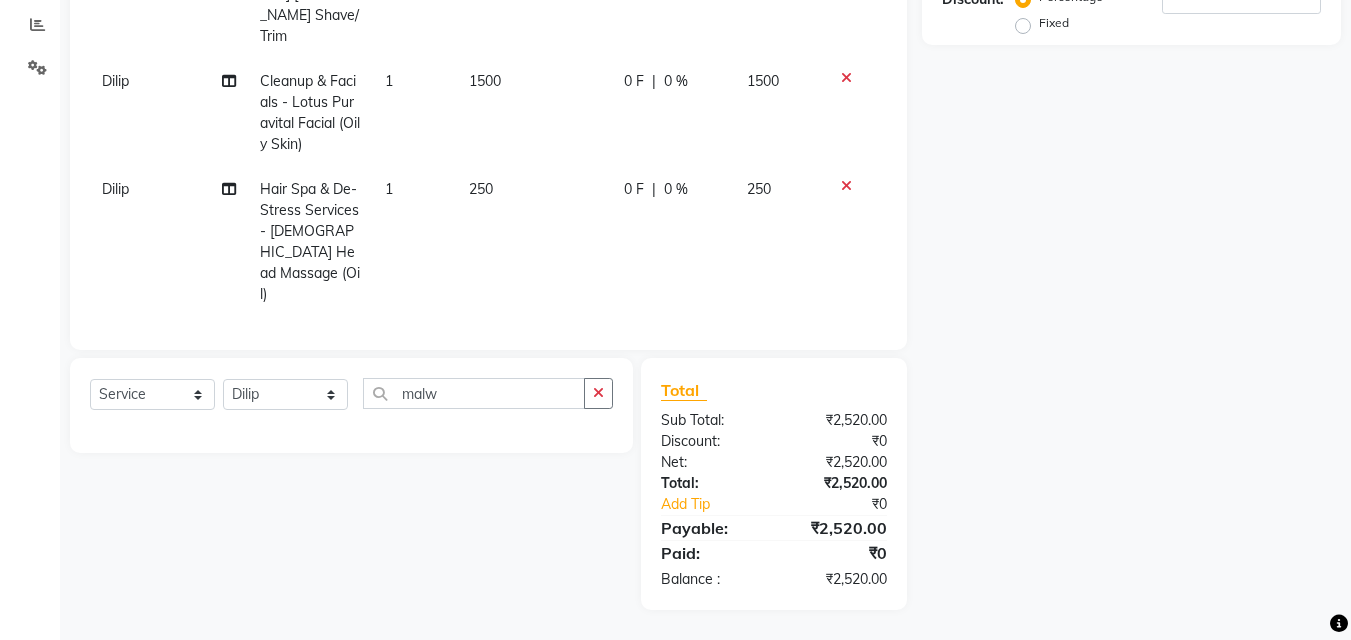 click 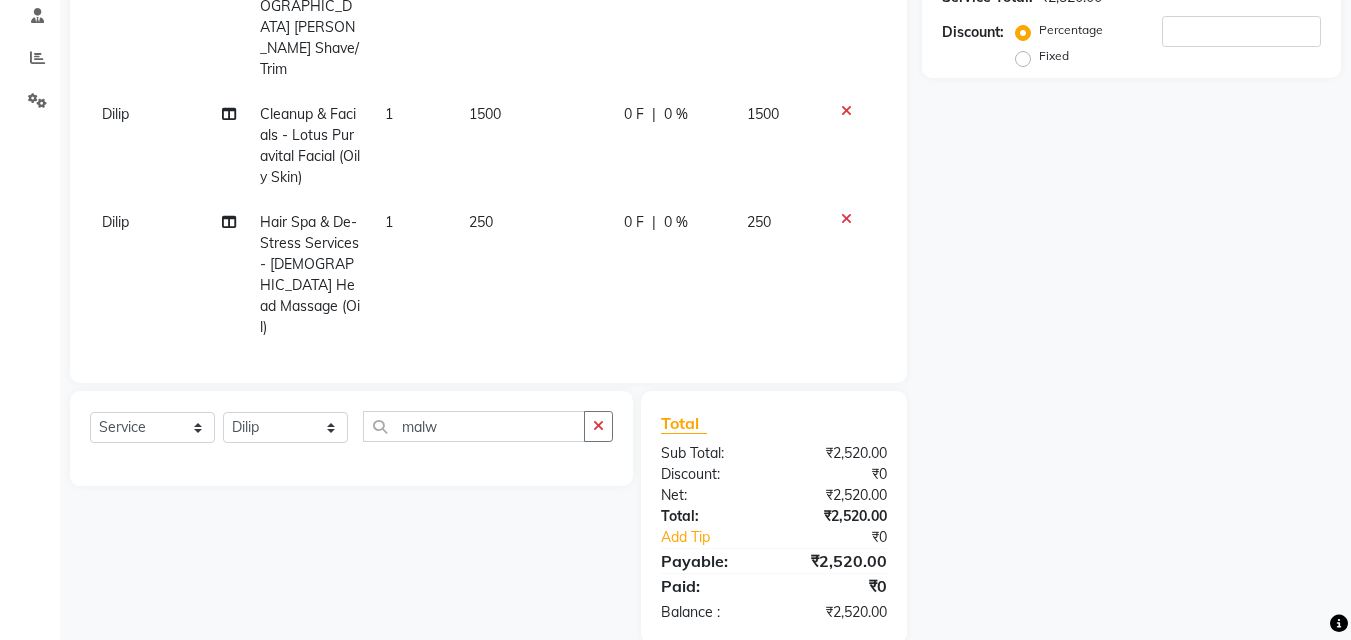 scroll, scrollTop: 0, scrollLeft: 0, axis: both 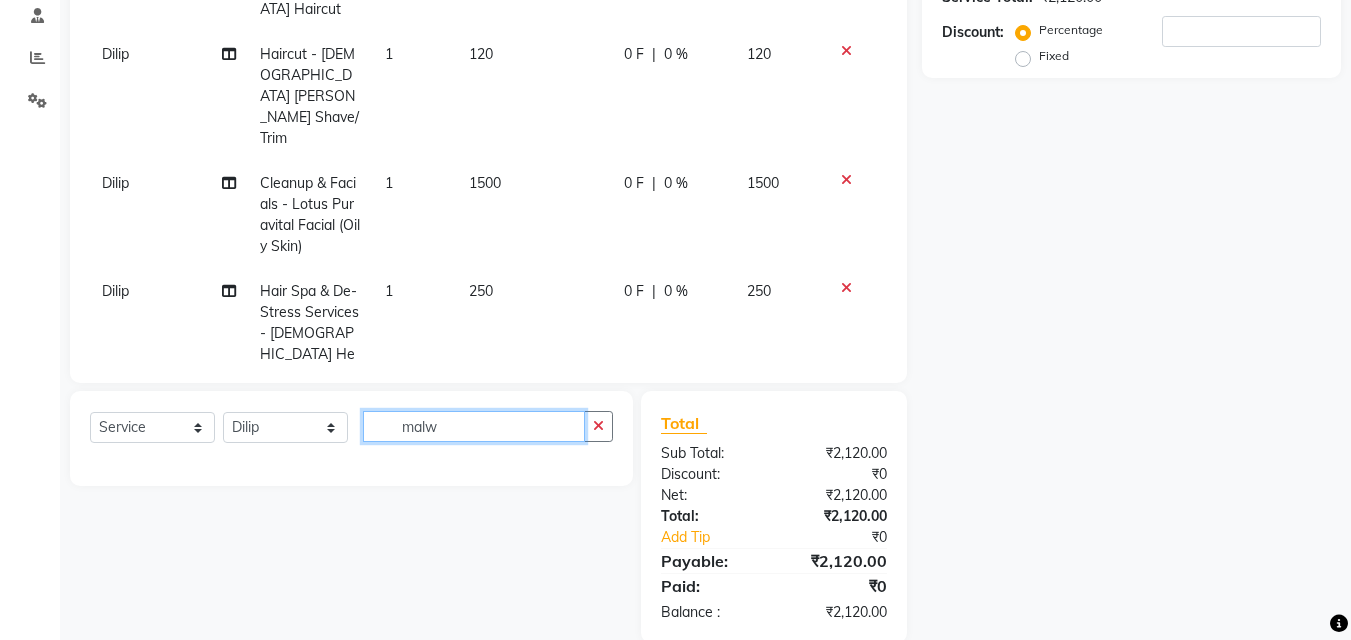 click on "malw" 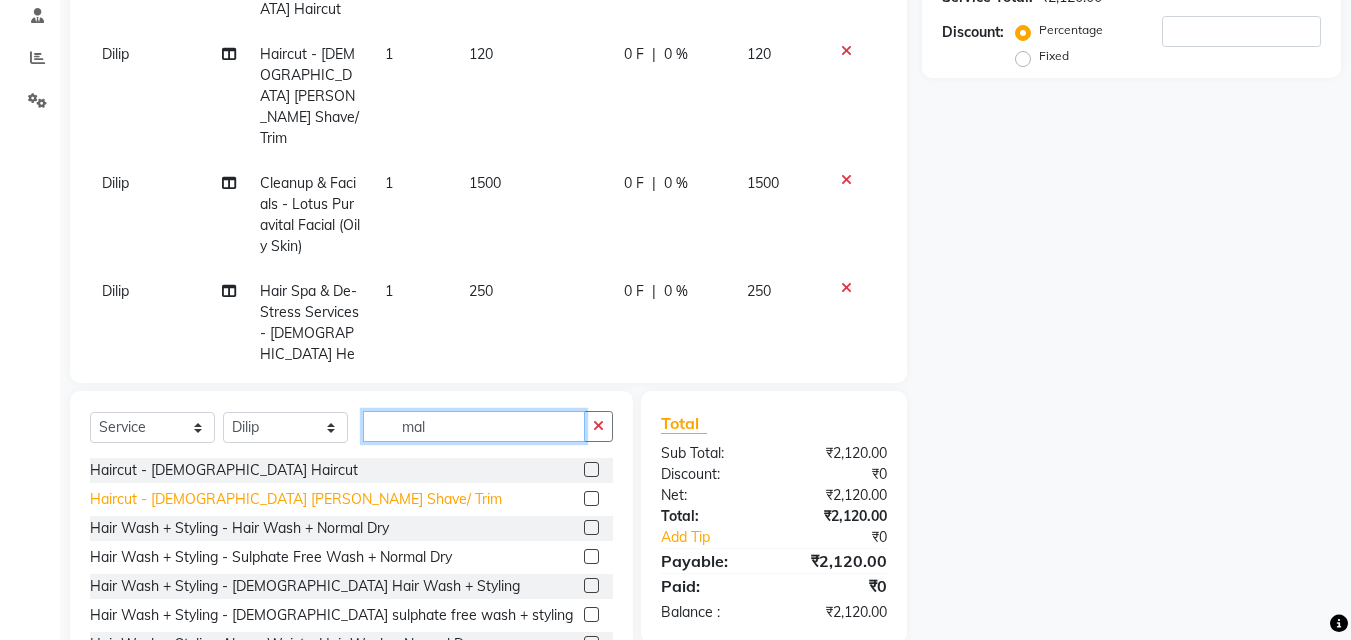 type on "mal" 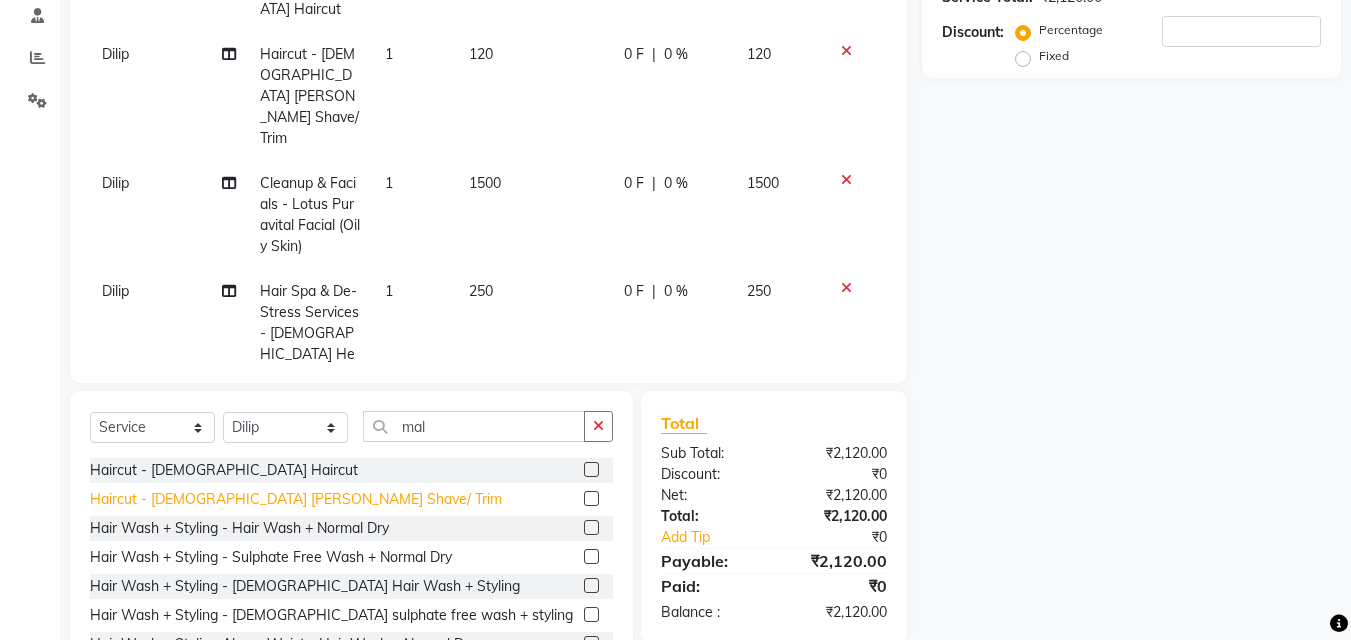 click on "Haircut - [DEMOGRAPHIC_DATA] [PERSON_NAME] Shave/ Trim" 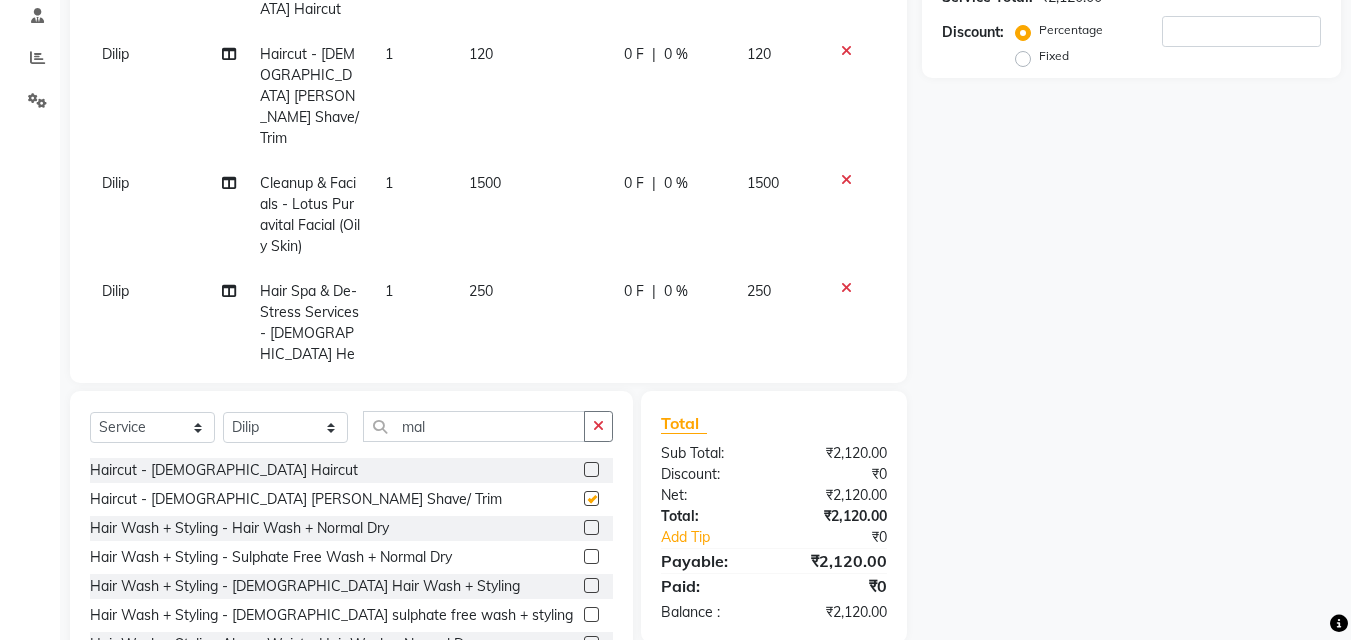 checkbox on "false" 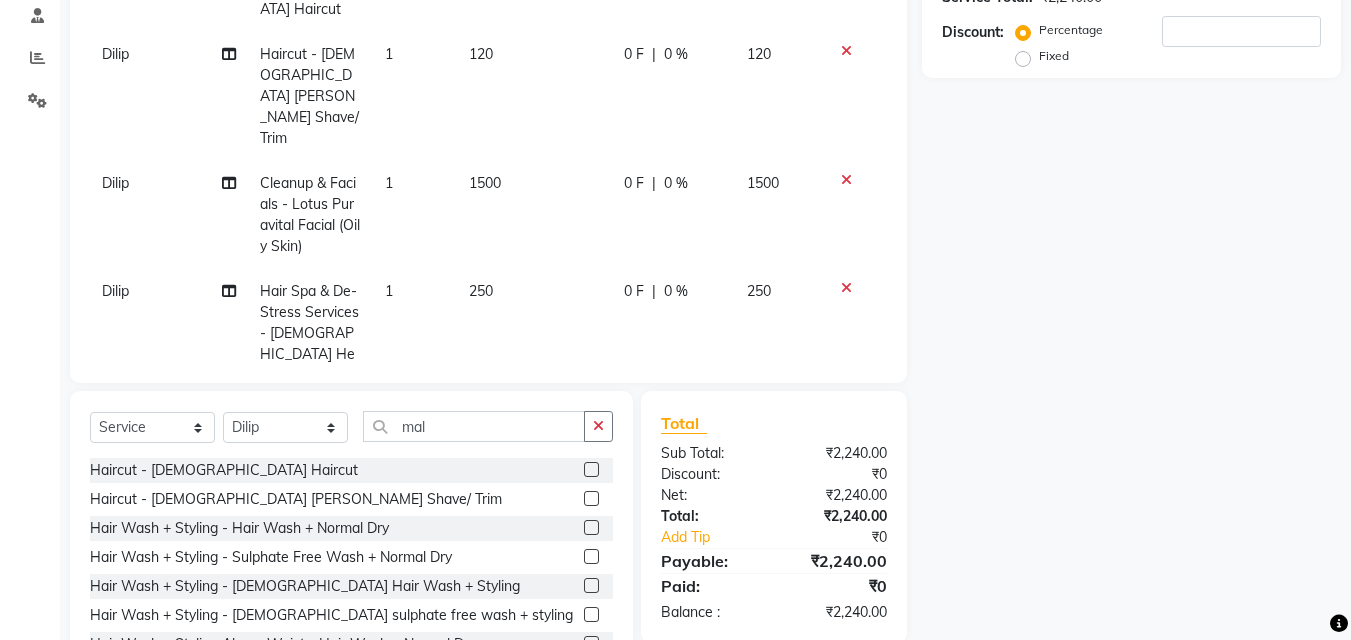 scroll, scrollTop: 69, scrollLeft: 0, axis: vertical 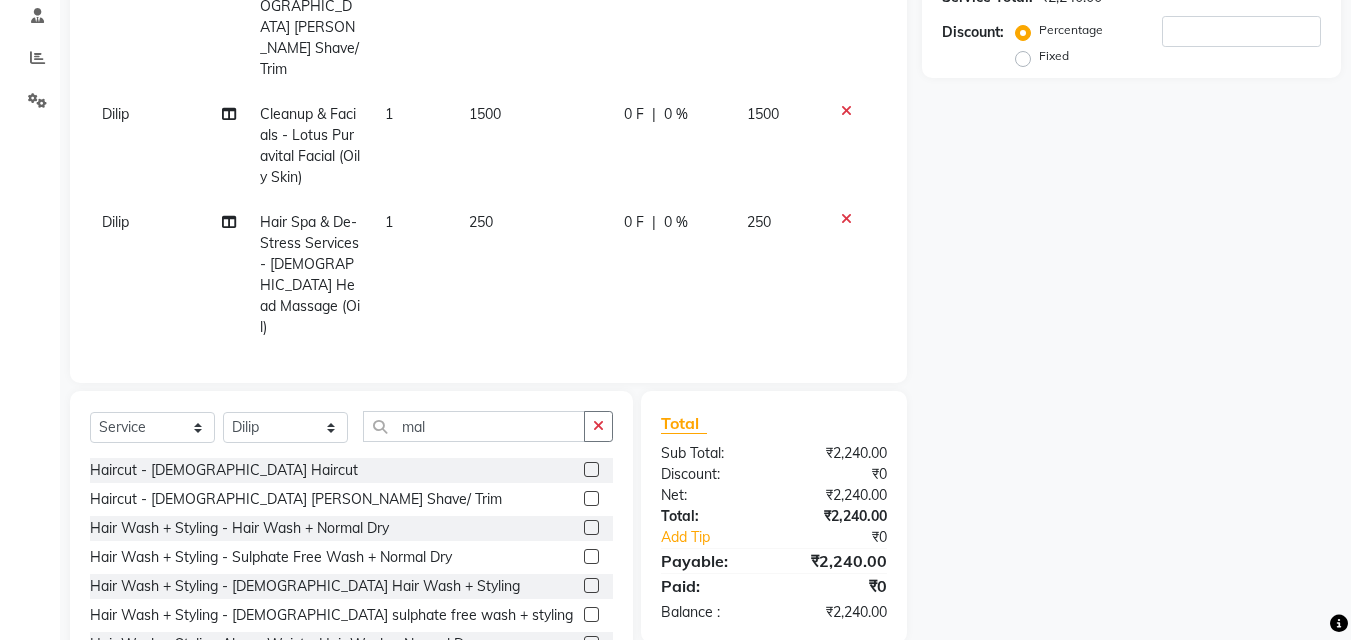 click 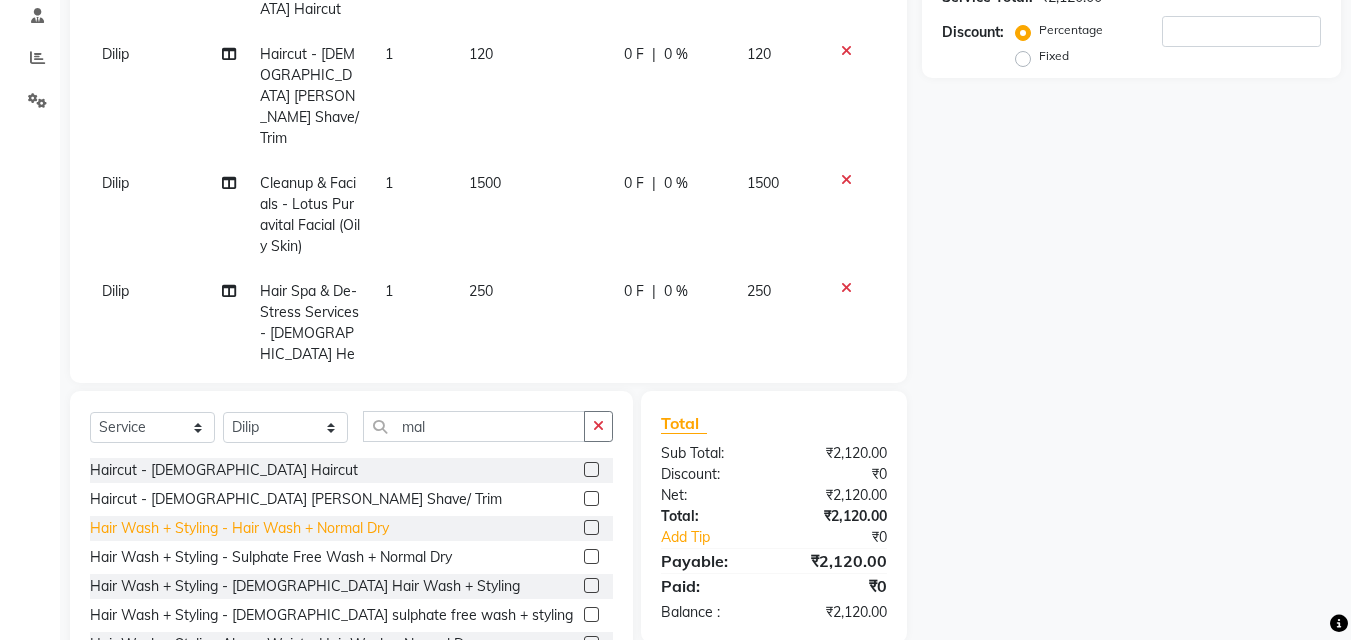 click on "Hair Wash + Styling - Hair Wash + Normal Dry" 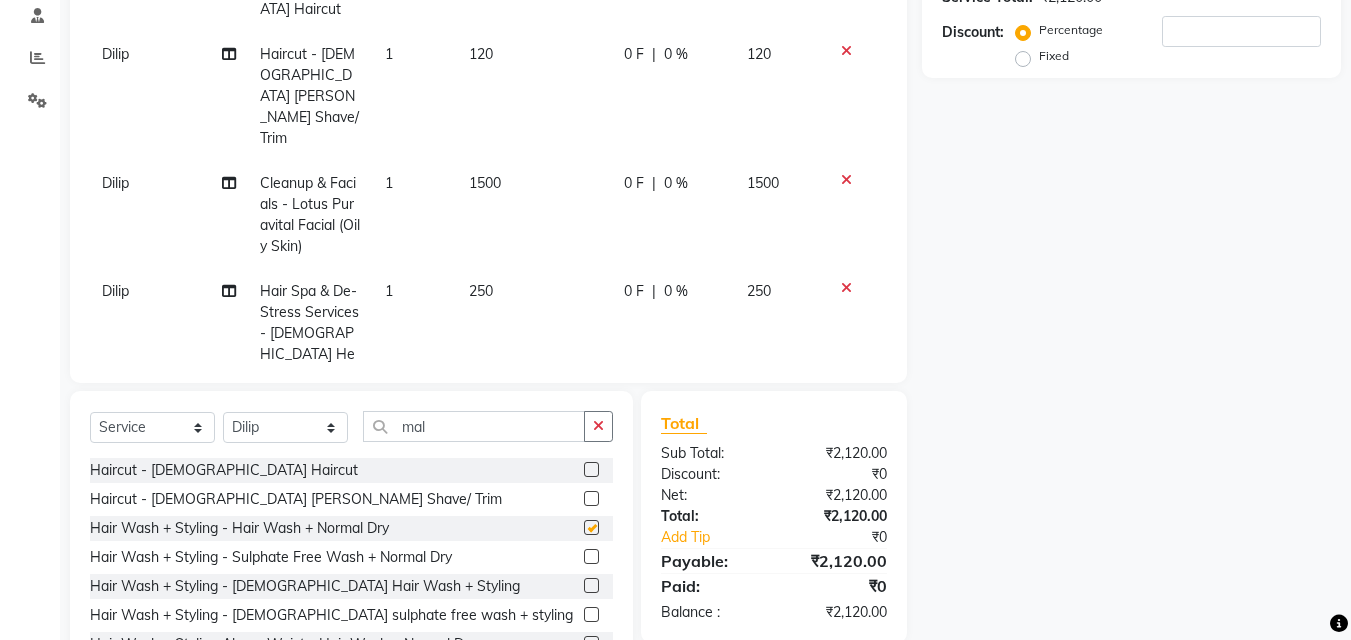 checkbox on "false" 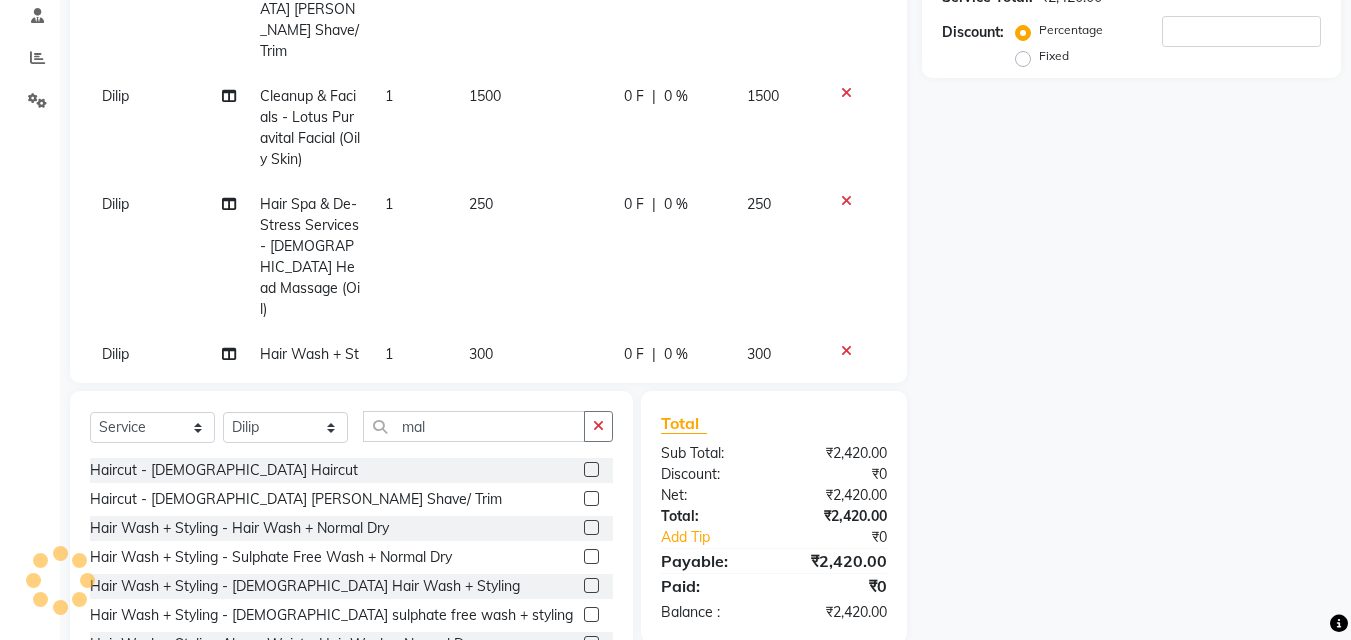 scroll, scrollTop: 90, scrollLeft: 0, axis: vertical 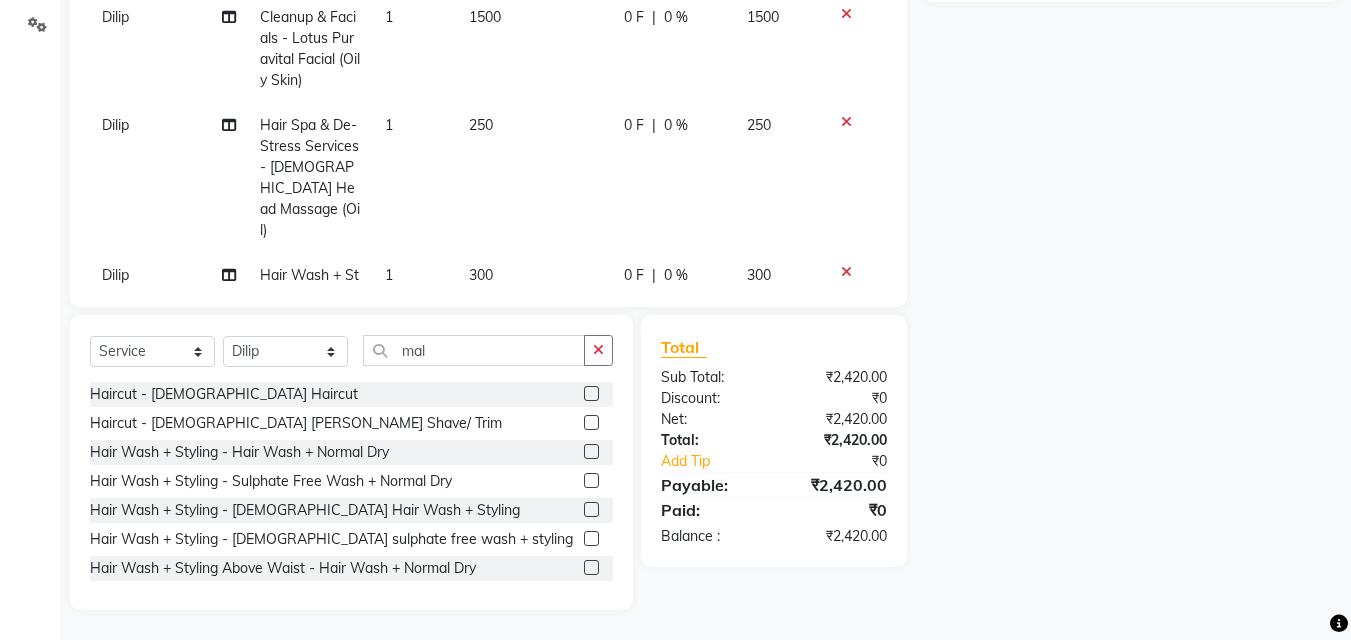 click 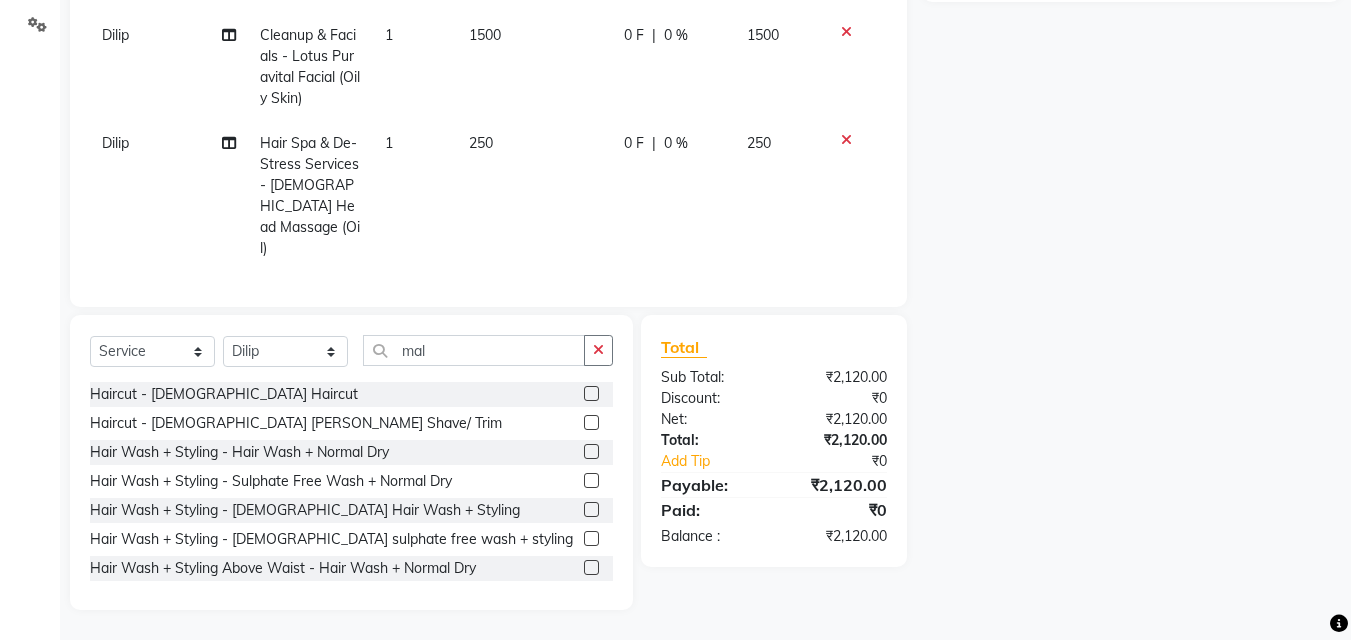scroll, scrollTop: 428, scrollLeft: 0, axis: vertical 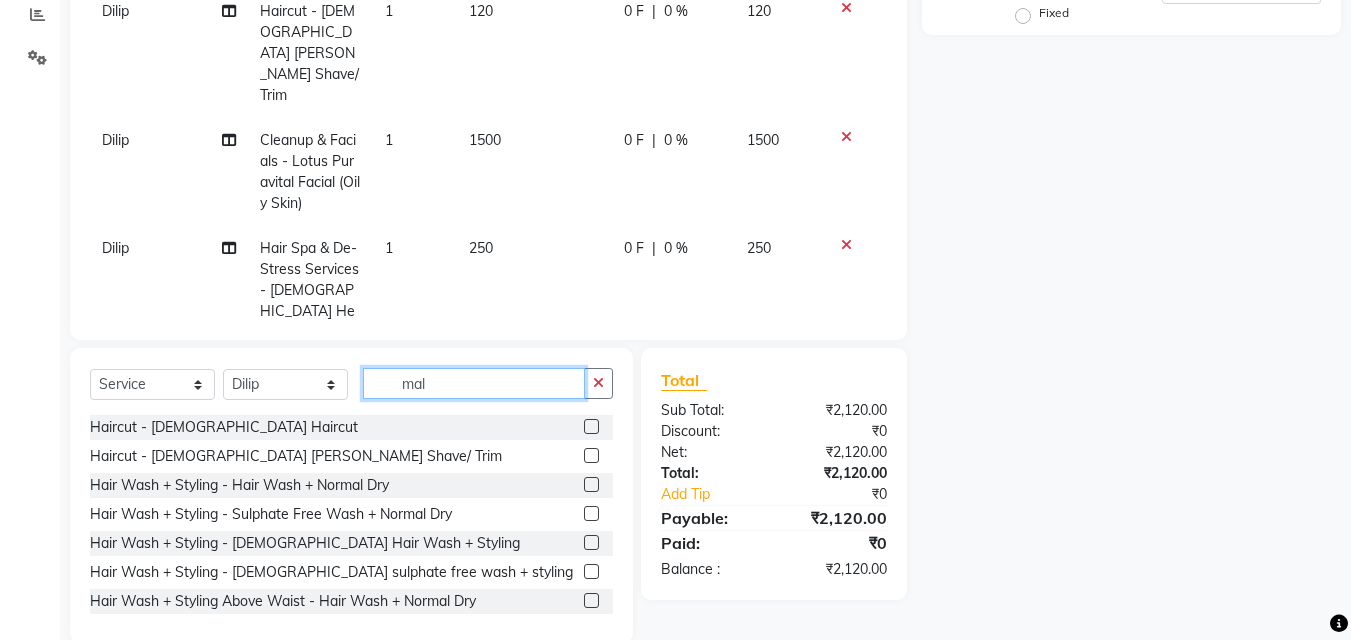 click on "mal" 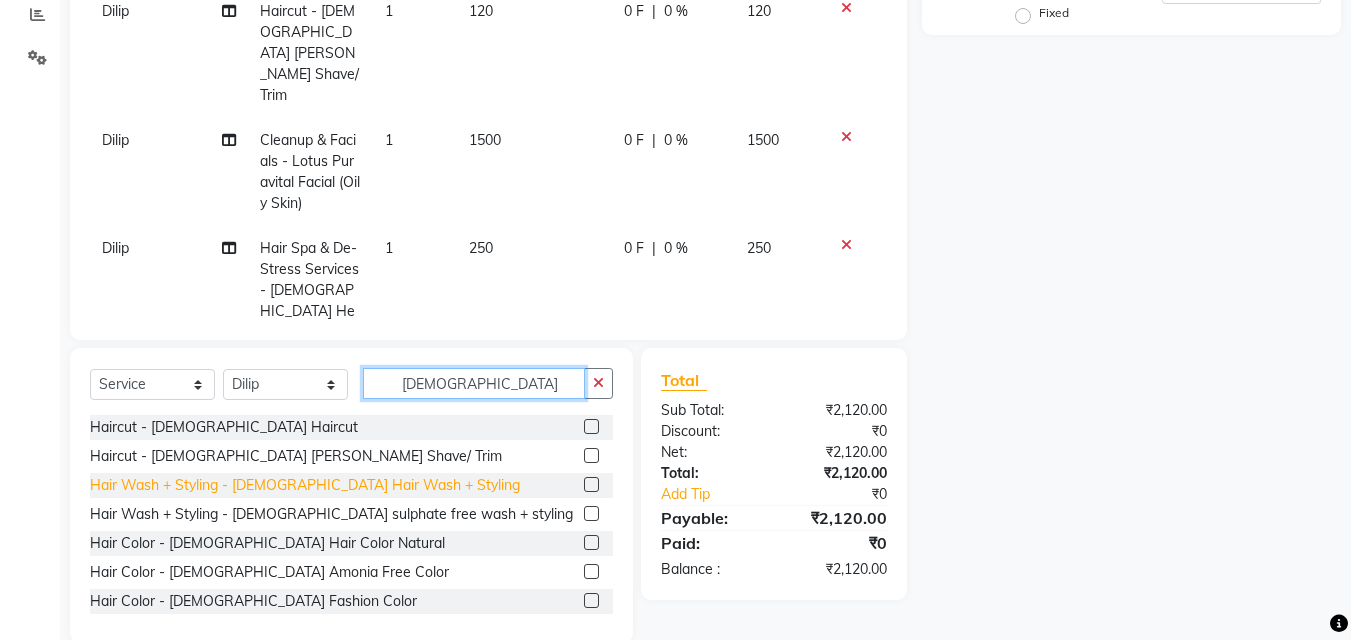 type on "[DEMOGRAPHIC_DATA]" 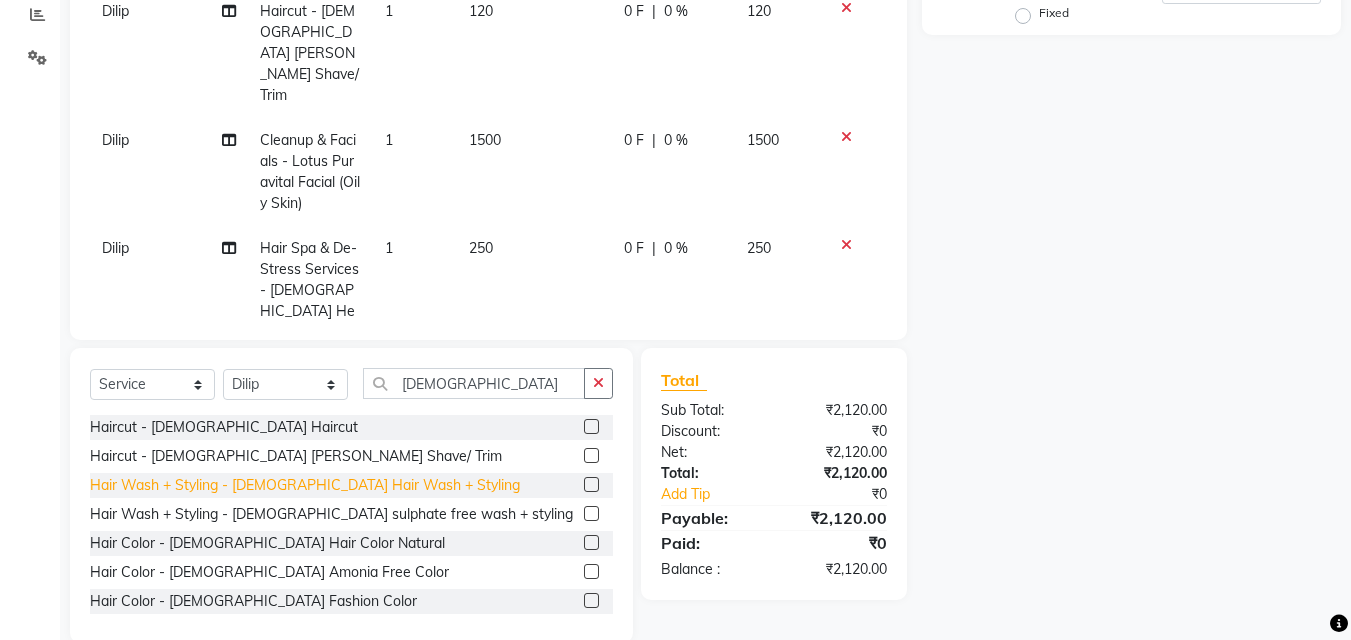 click on "Hair Wash + Styling - [DEMOGRAPHIC_DATA] Hair Wash + Styling" 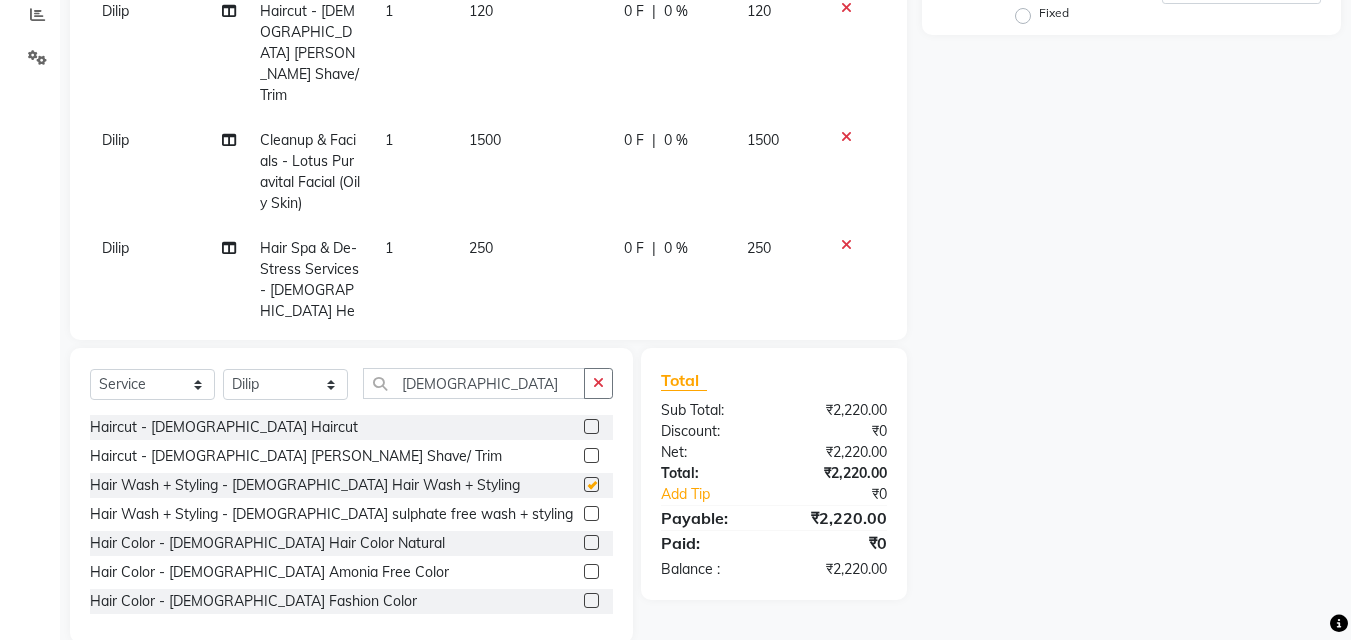 checkbox on "false" 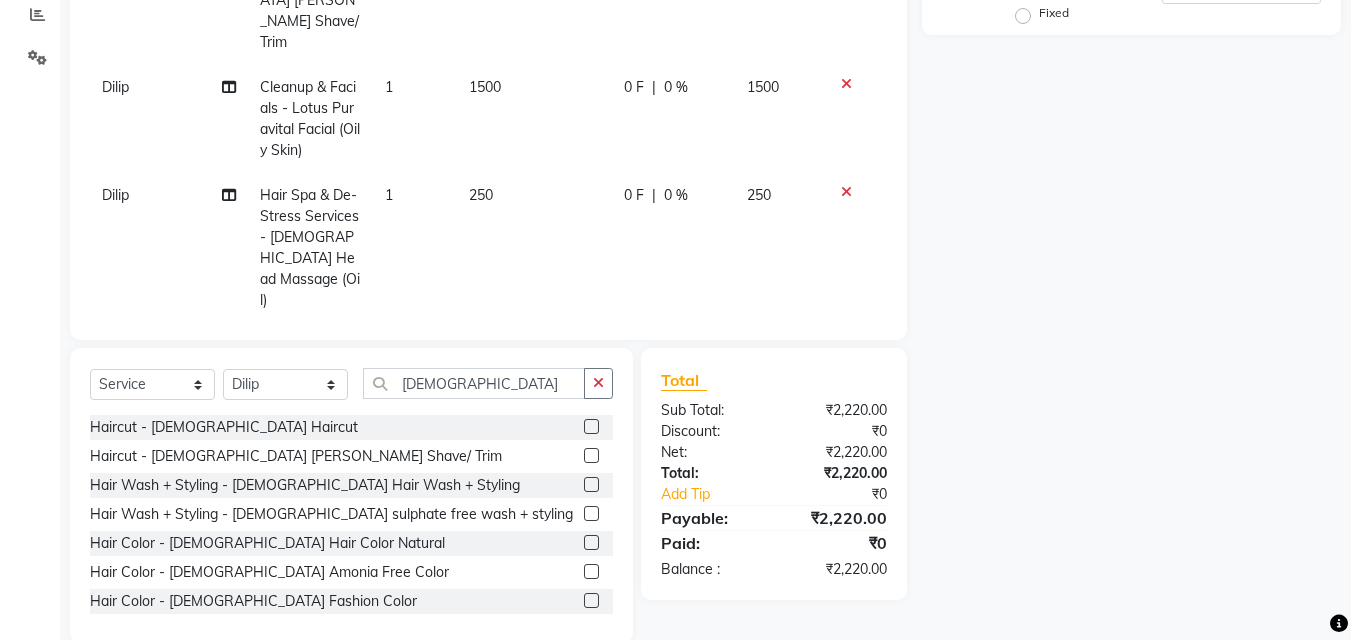 scroll, scrollTop: 90, scrollLeft: 0, axis: vertical 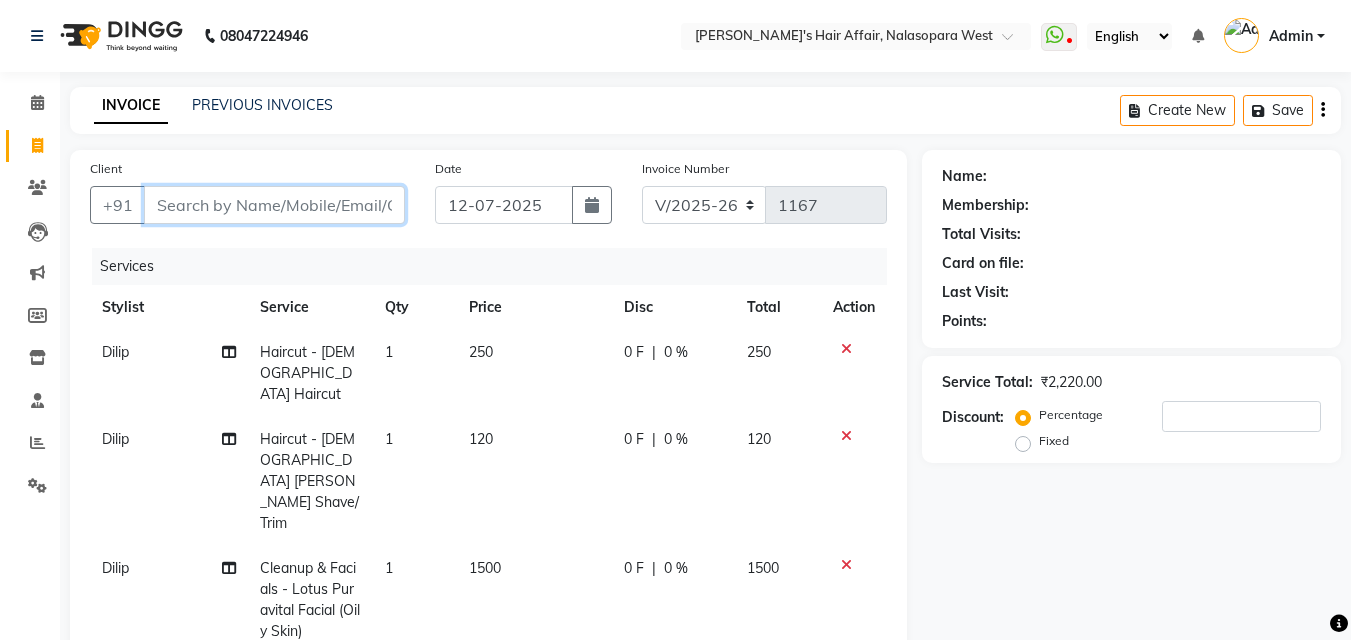 click on "Client" at bounding box center [274, 205] 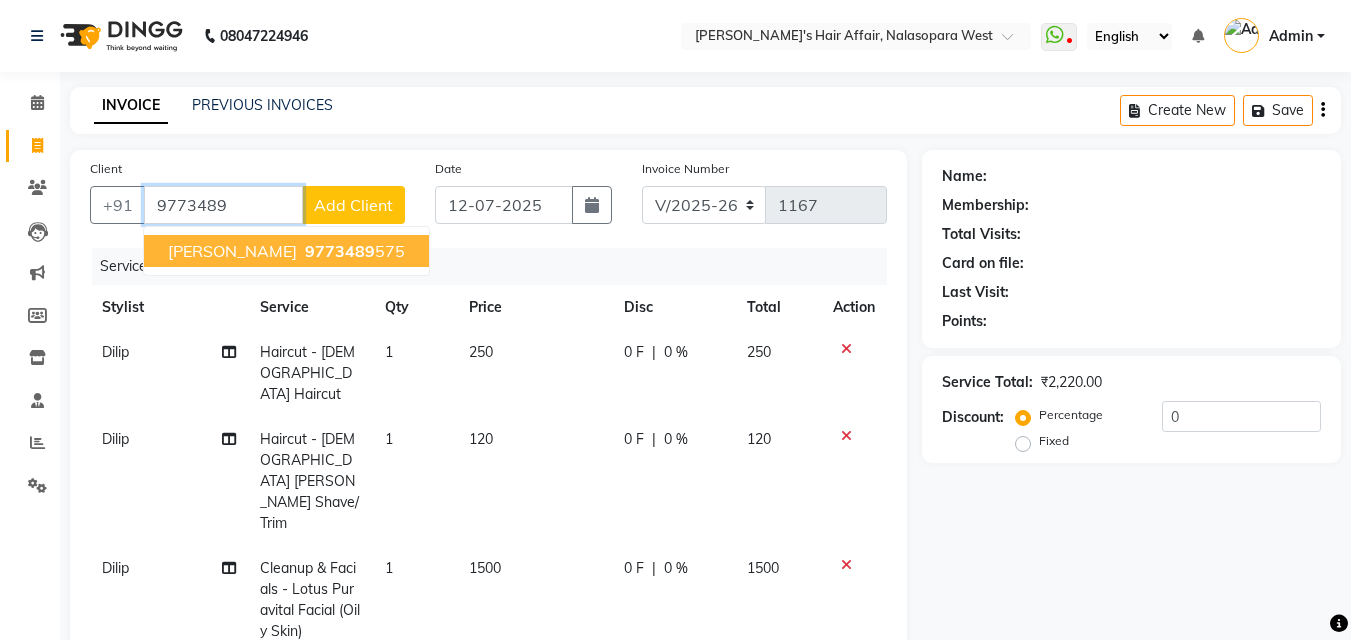 click on "[PERSON_NAME]" at bounding box center [232, 251] 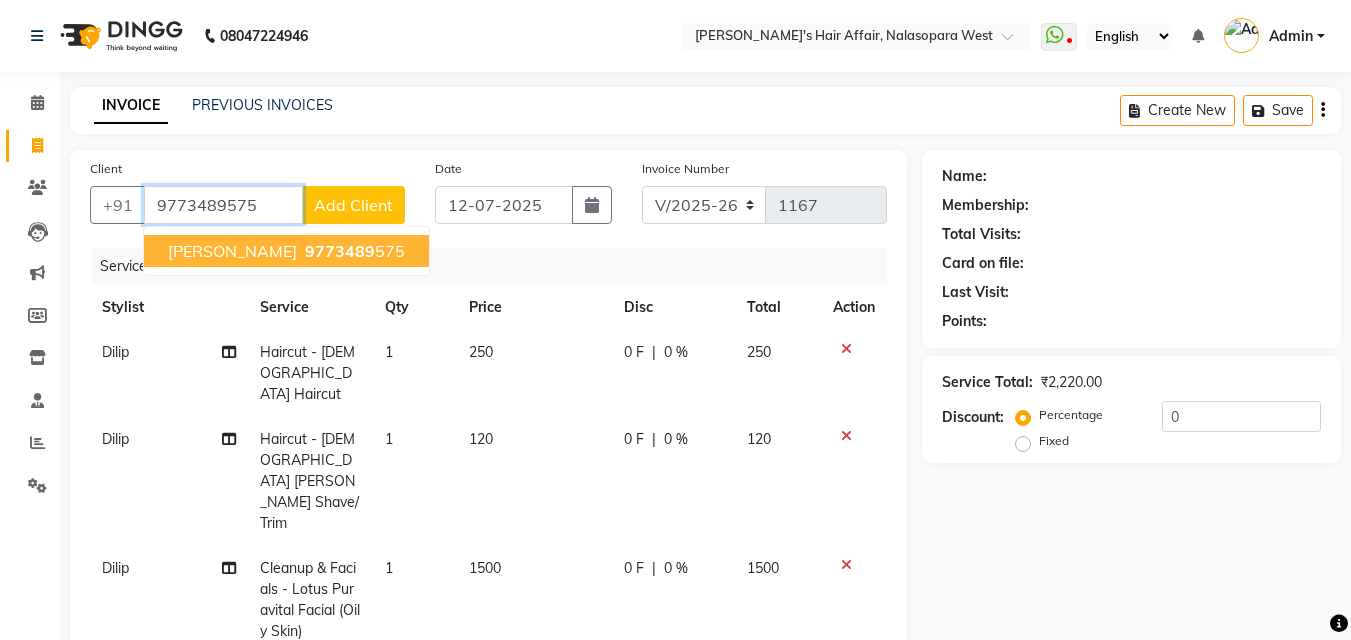type on "9773489575" 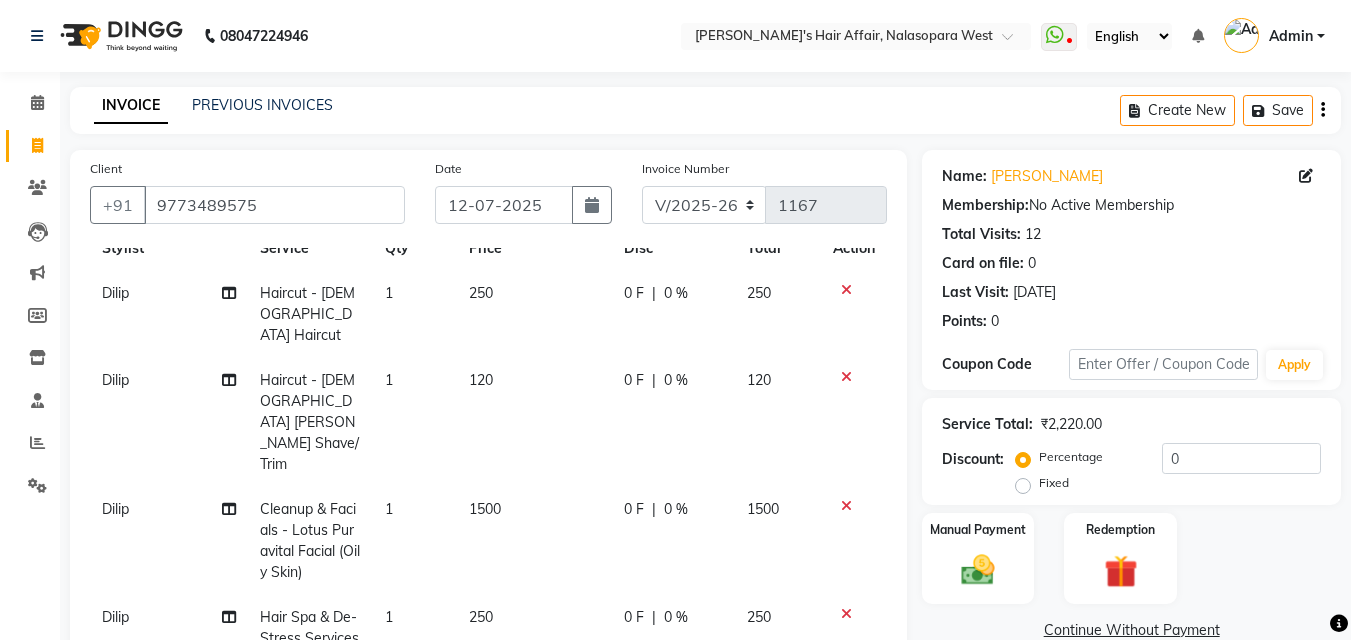 scroll, scrollTop: 90, scrollLeft: 0, axis: vertical 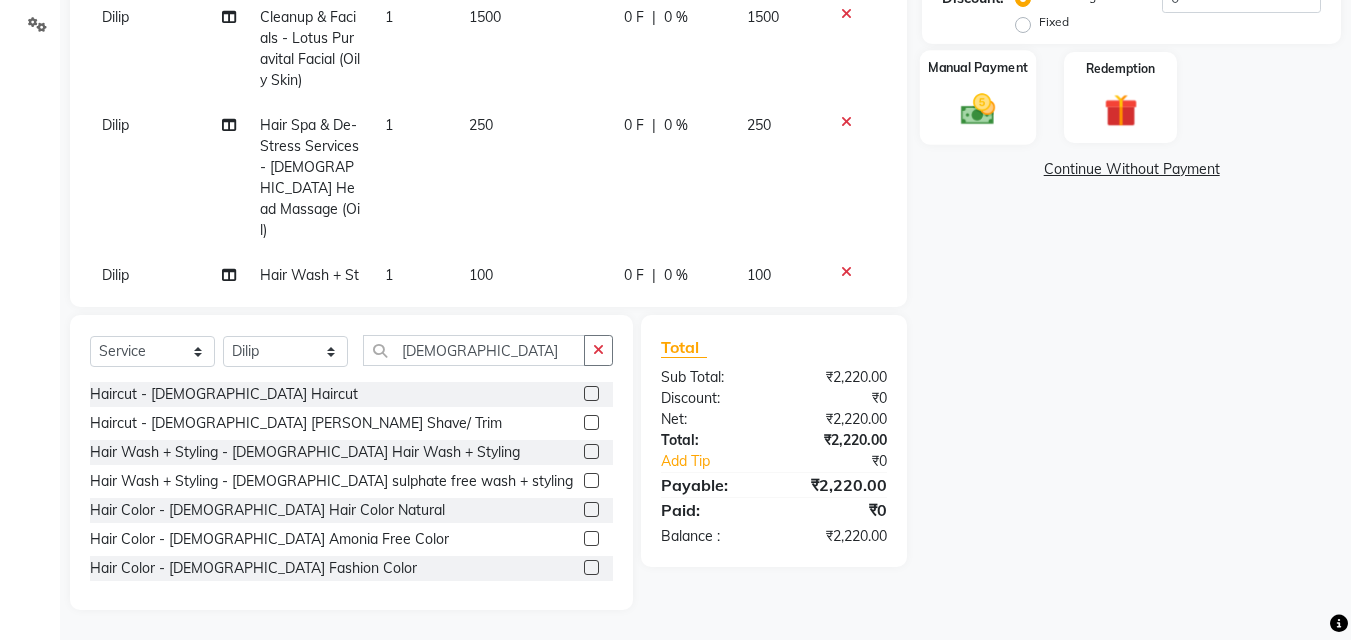 click 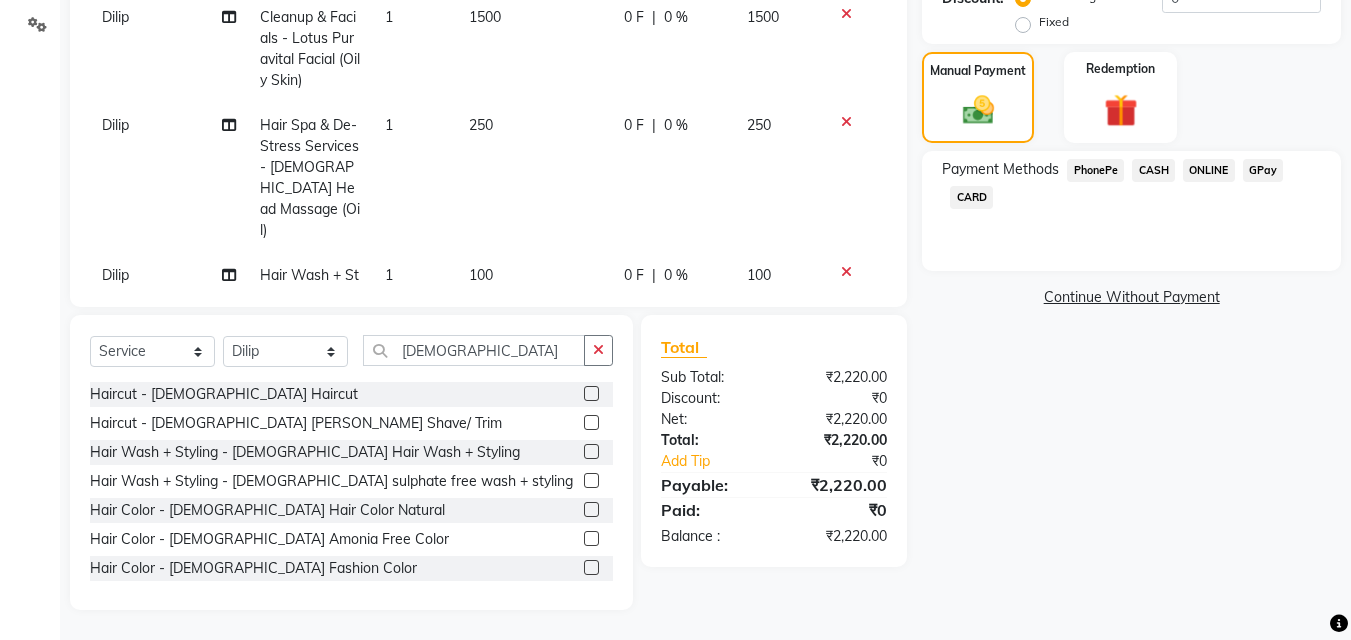 click on "Payment Methods  PhonePe   CASH   ONLINE   GPay   CARD" 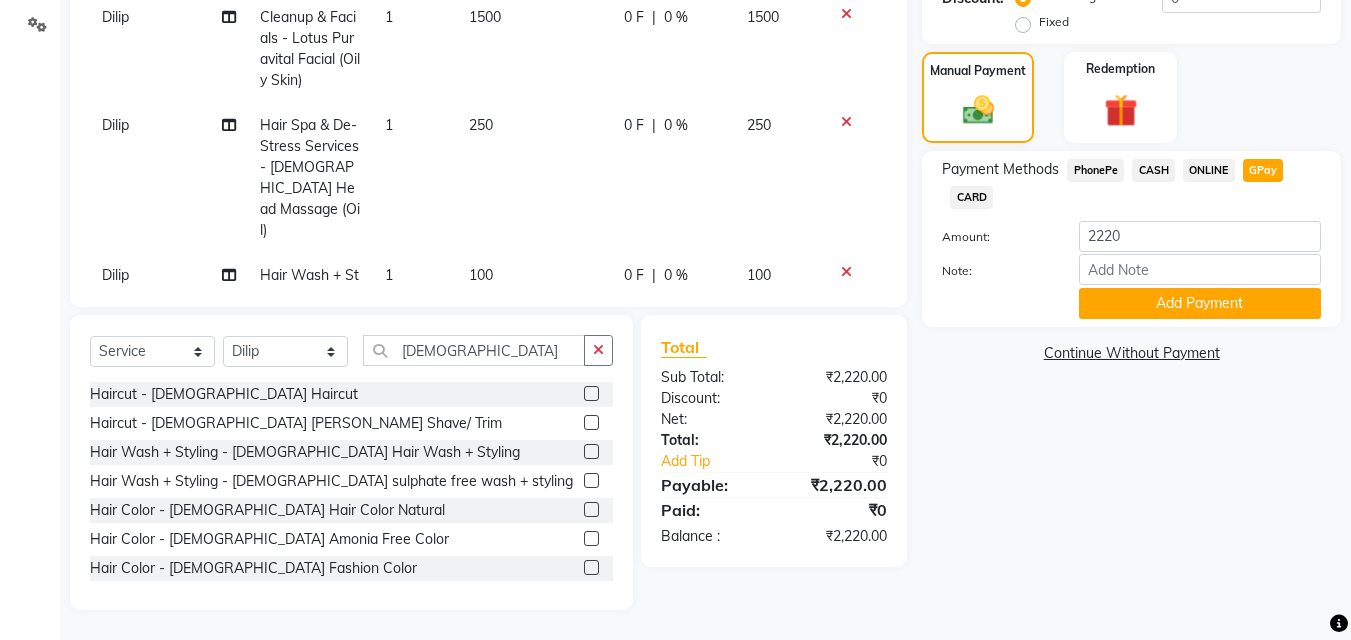 click on "CARD" 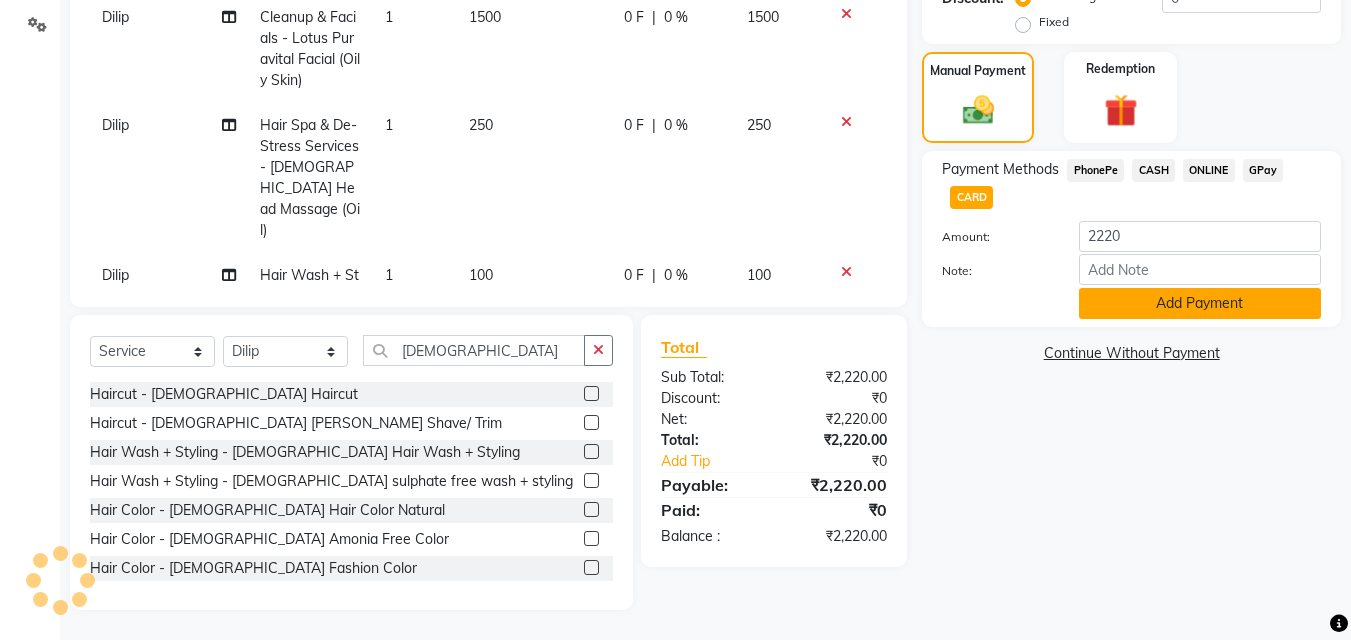 click on "Add Payment" 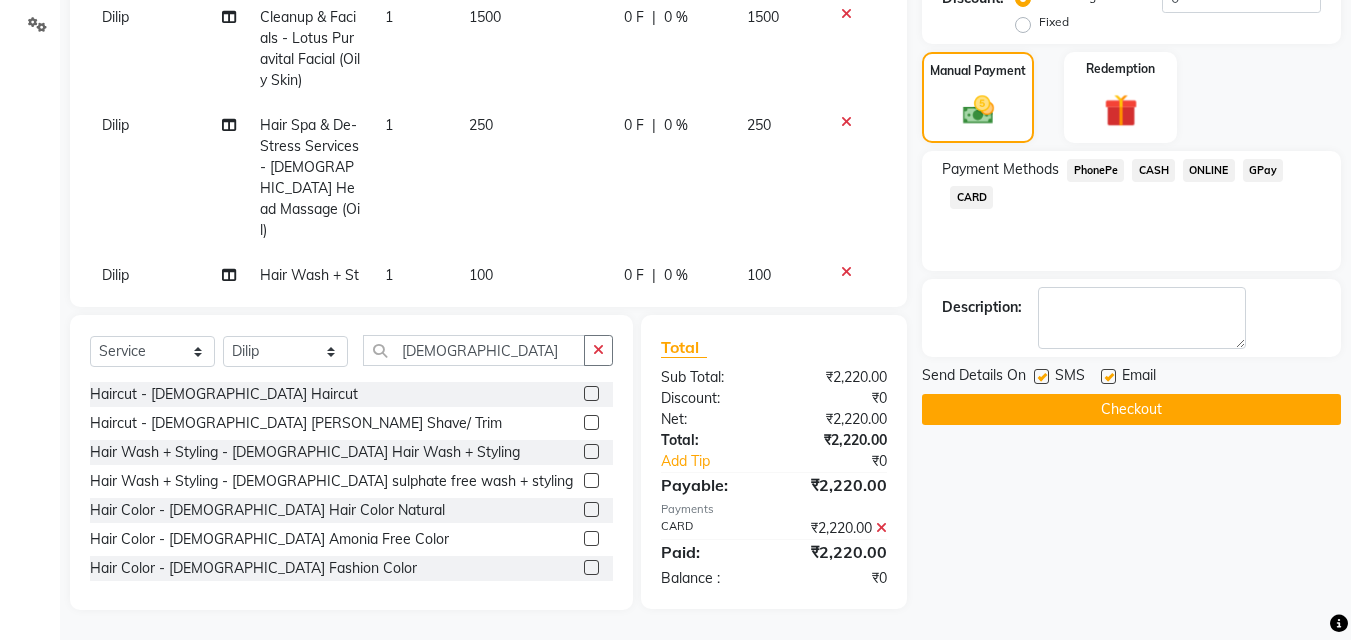 click on "Checkout" 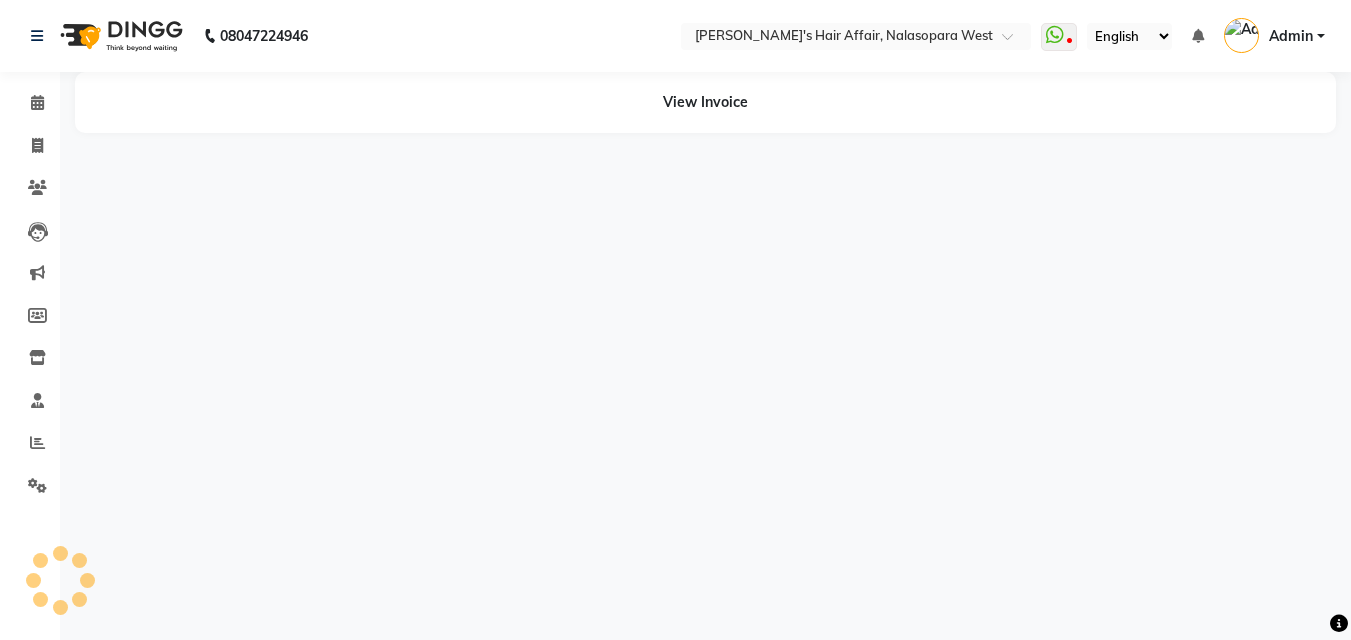 scroll, scrollTop: 0, scrollLeft: 0, axis: both 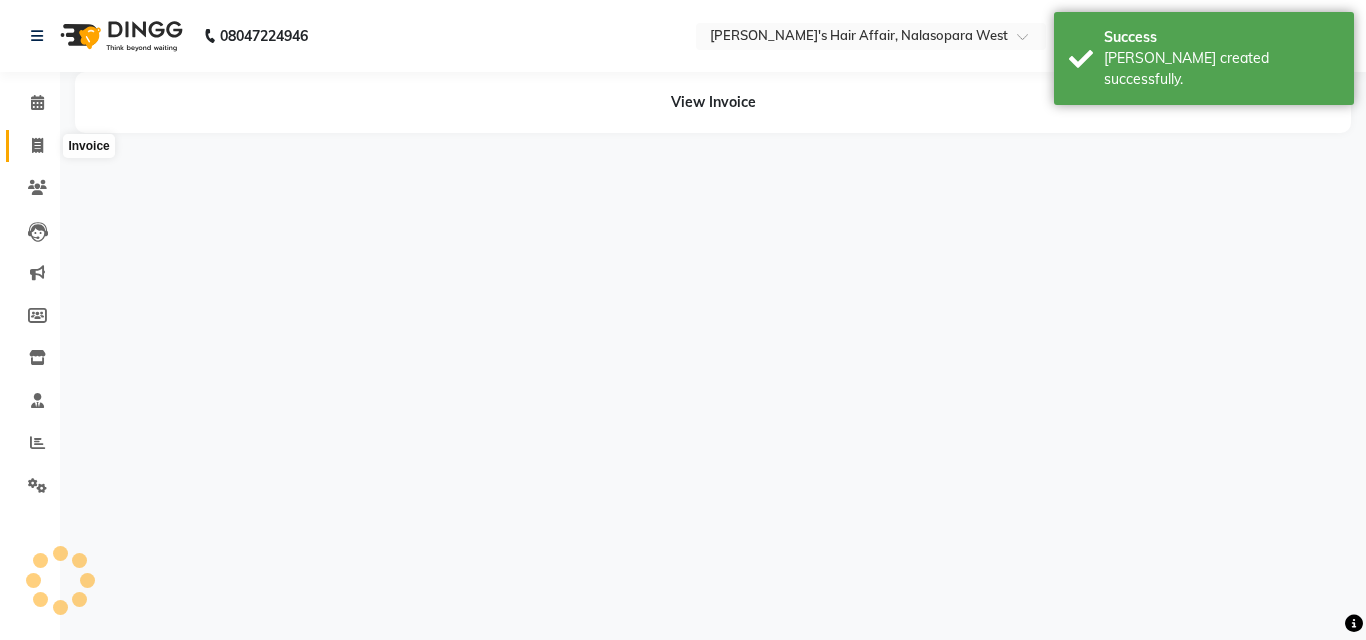 click 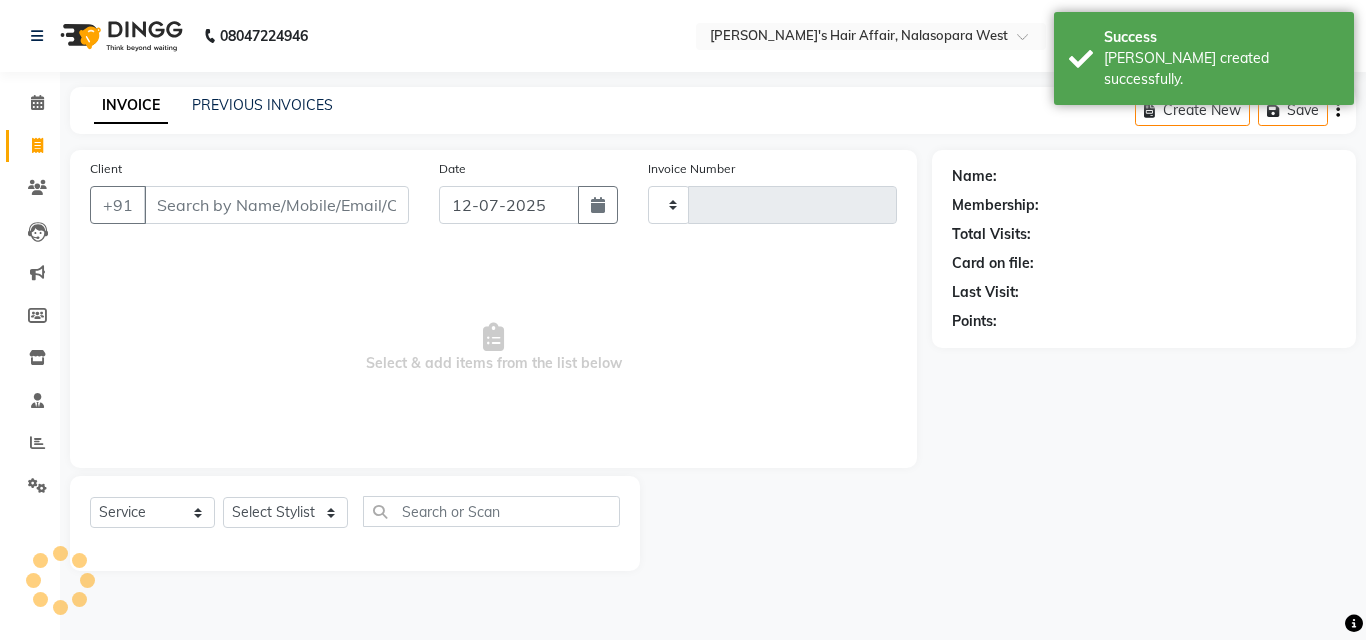 type on "1168" 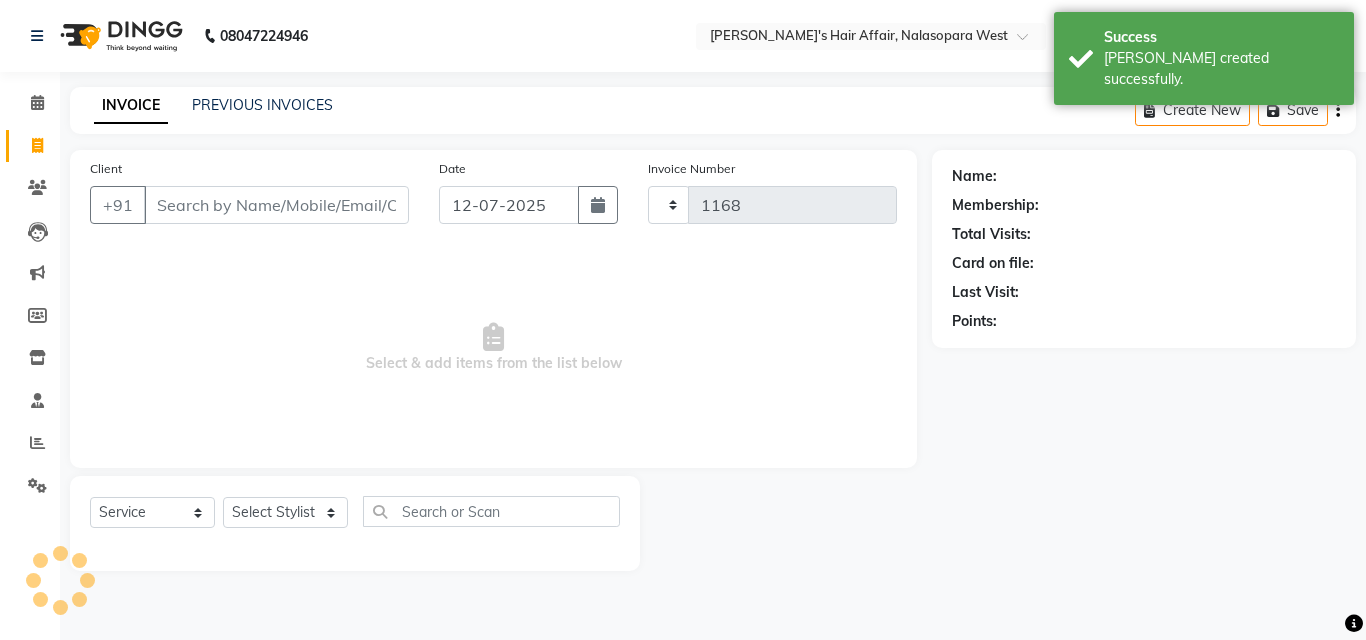 select on "6172" 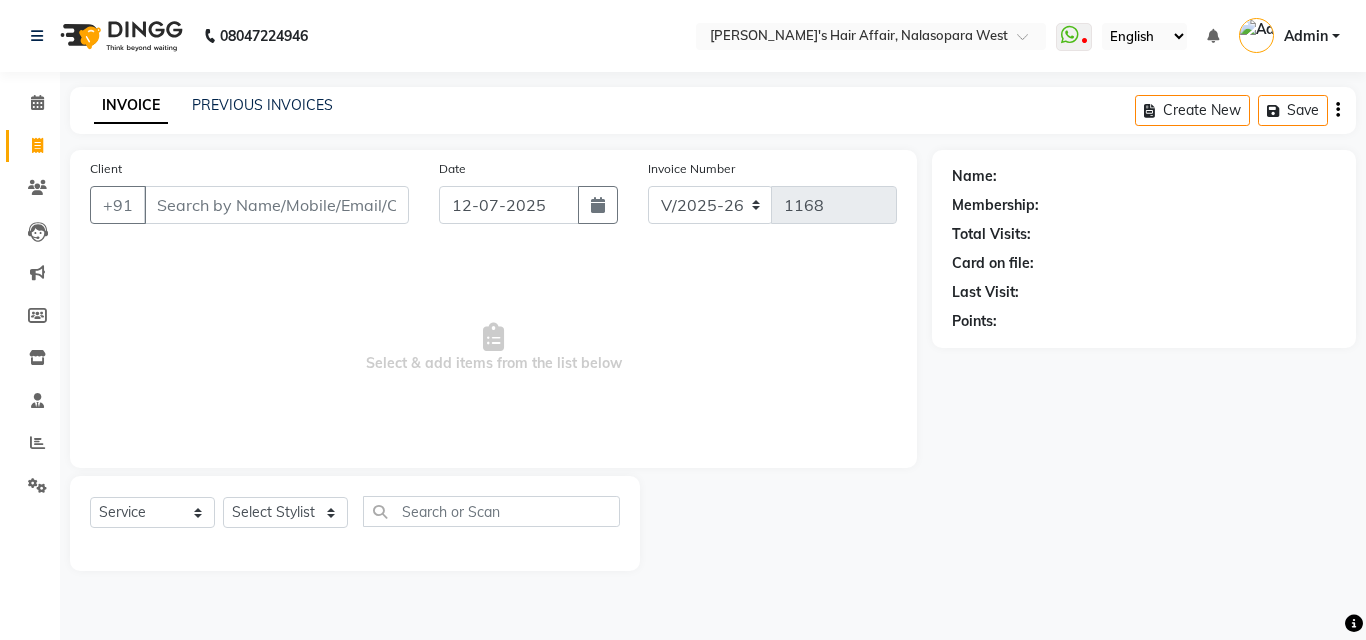 click on "Select & add items from the list below" at bounding box center [493, 348] 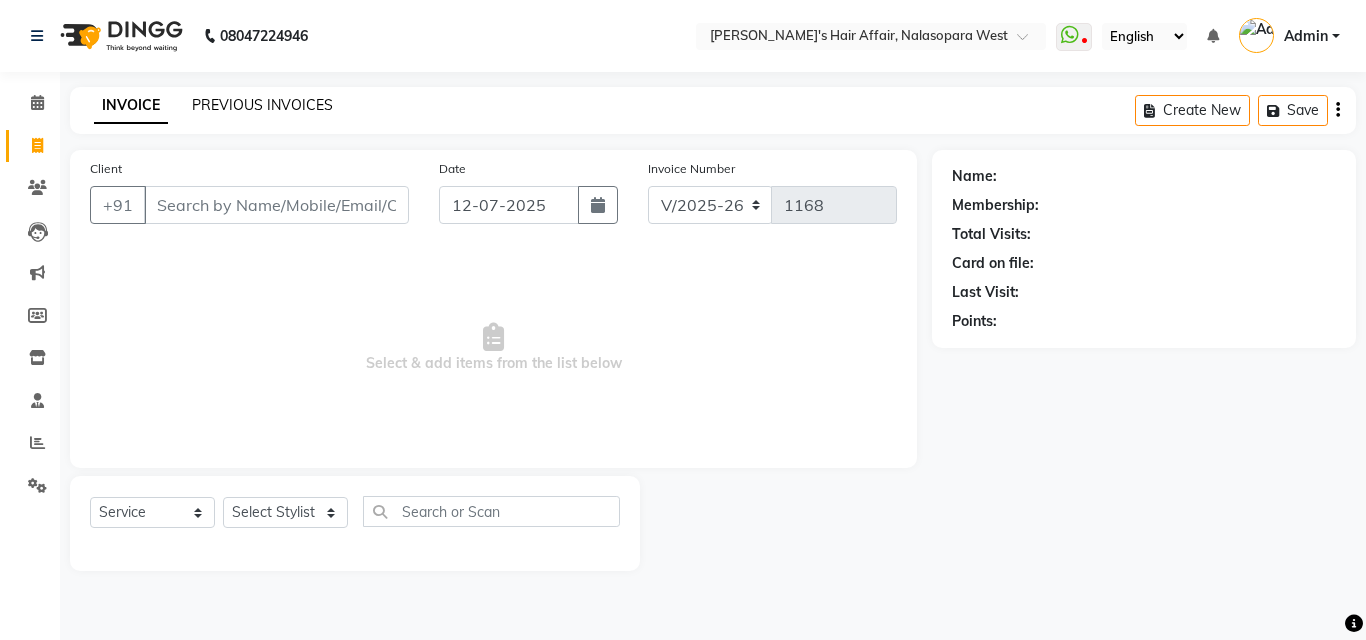 click on "PREVIOUS INVOICES" 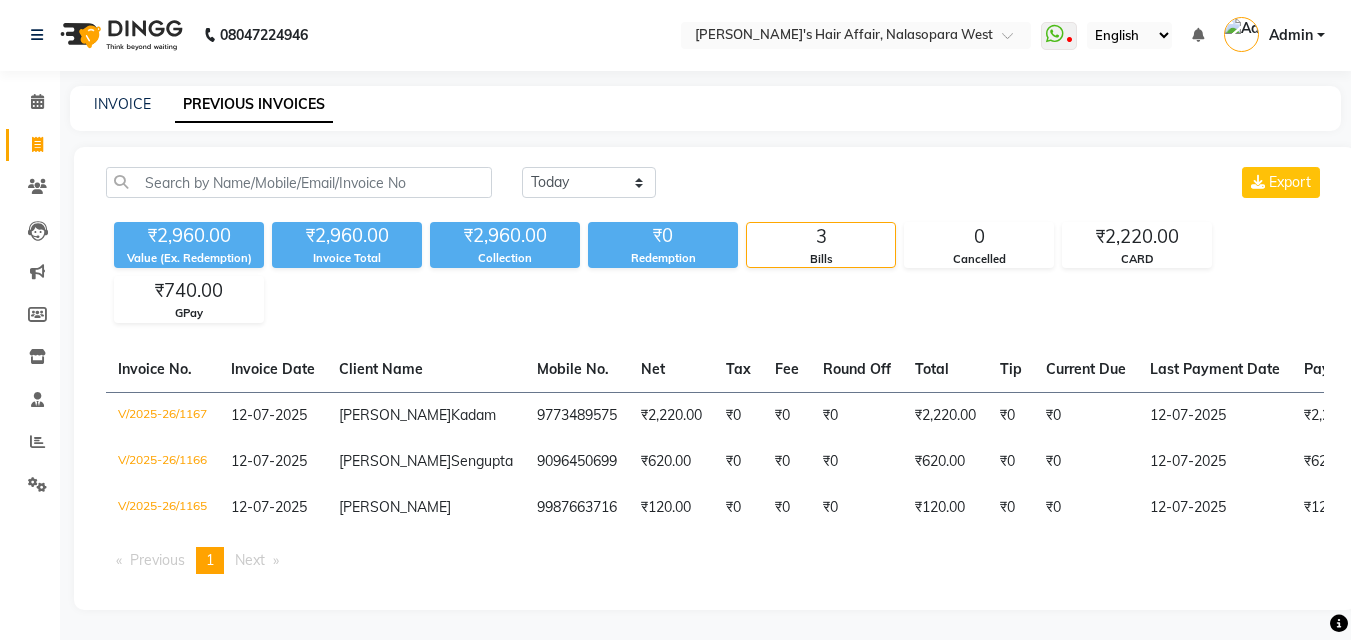 scroll, scrollTop: 56, scrollLeft: 0, axis: vertical 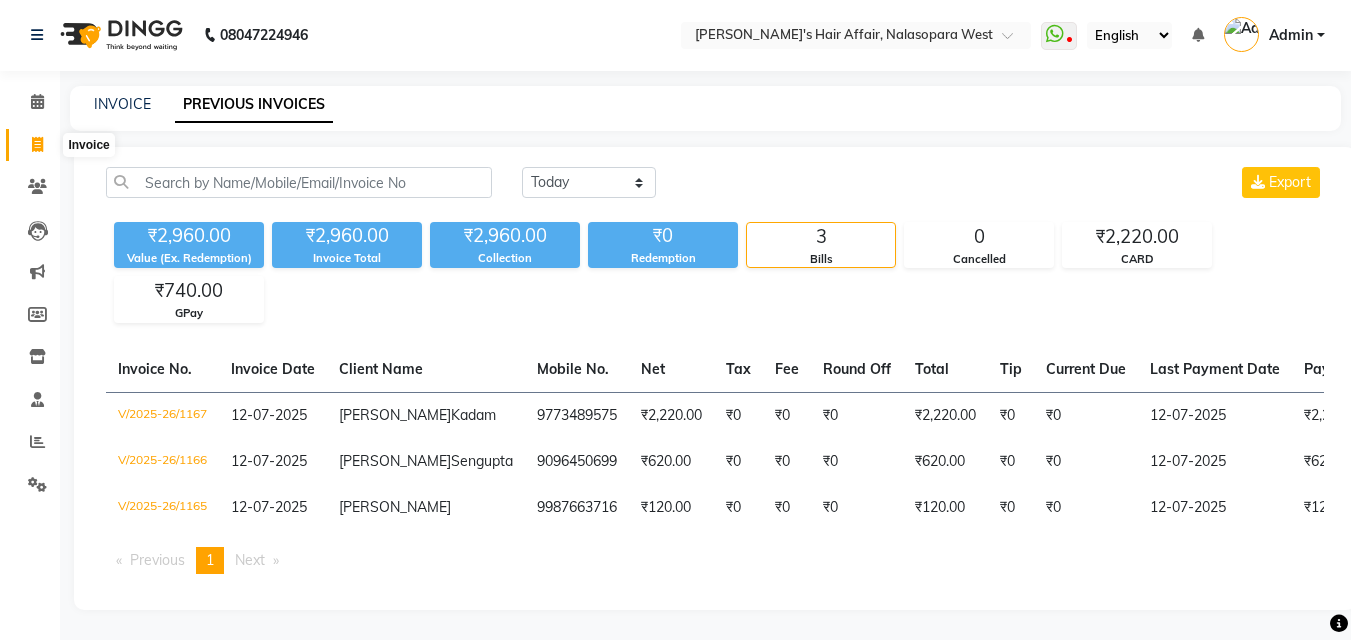 click 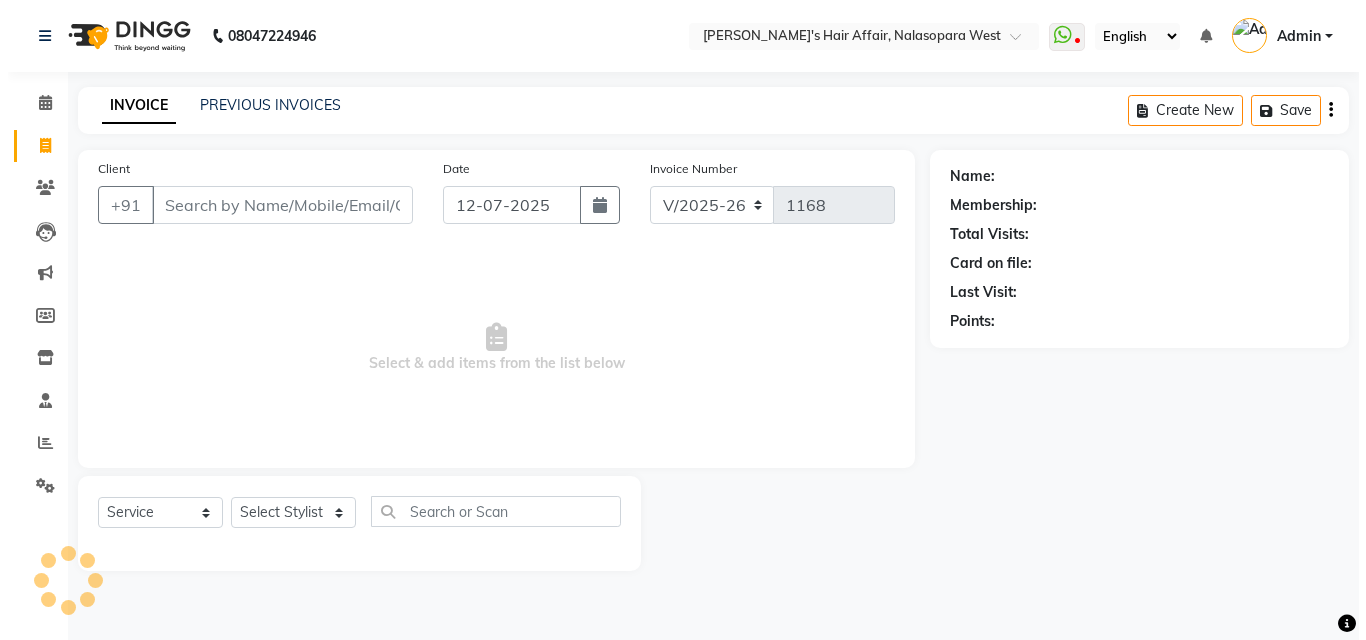 scroll, scrollTop: 0, scrollLeft: 0, axis: both 